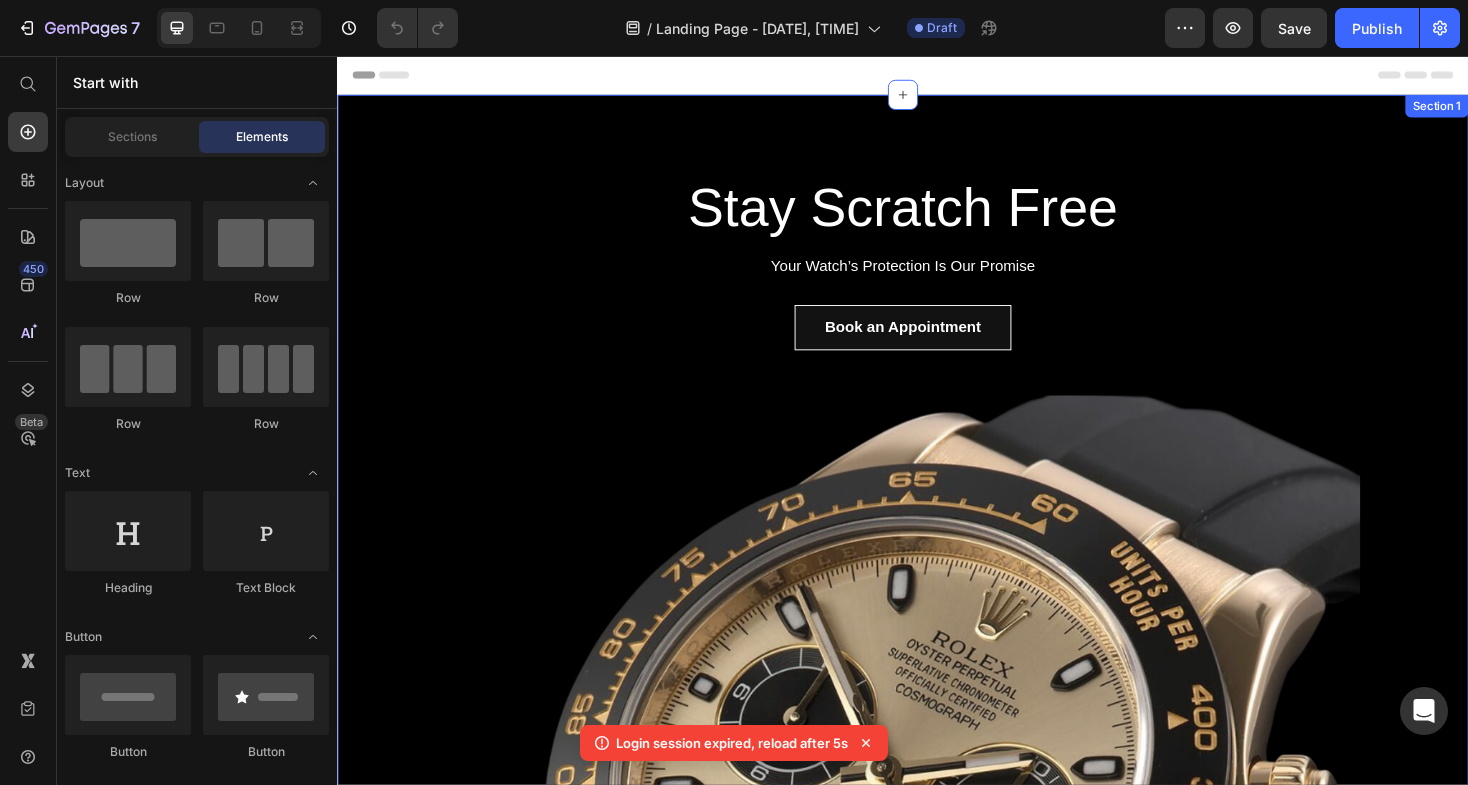scroll, scrollTop: 0, scrollLeft: 0, axis: both 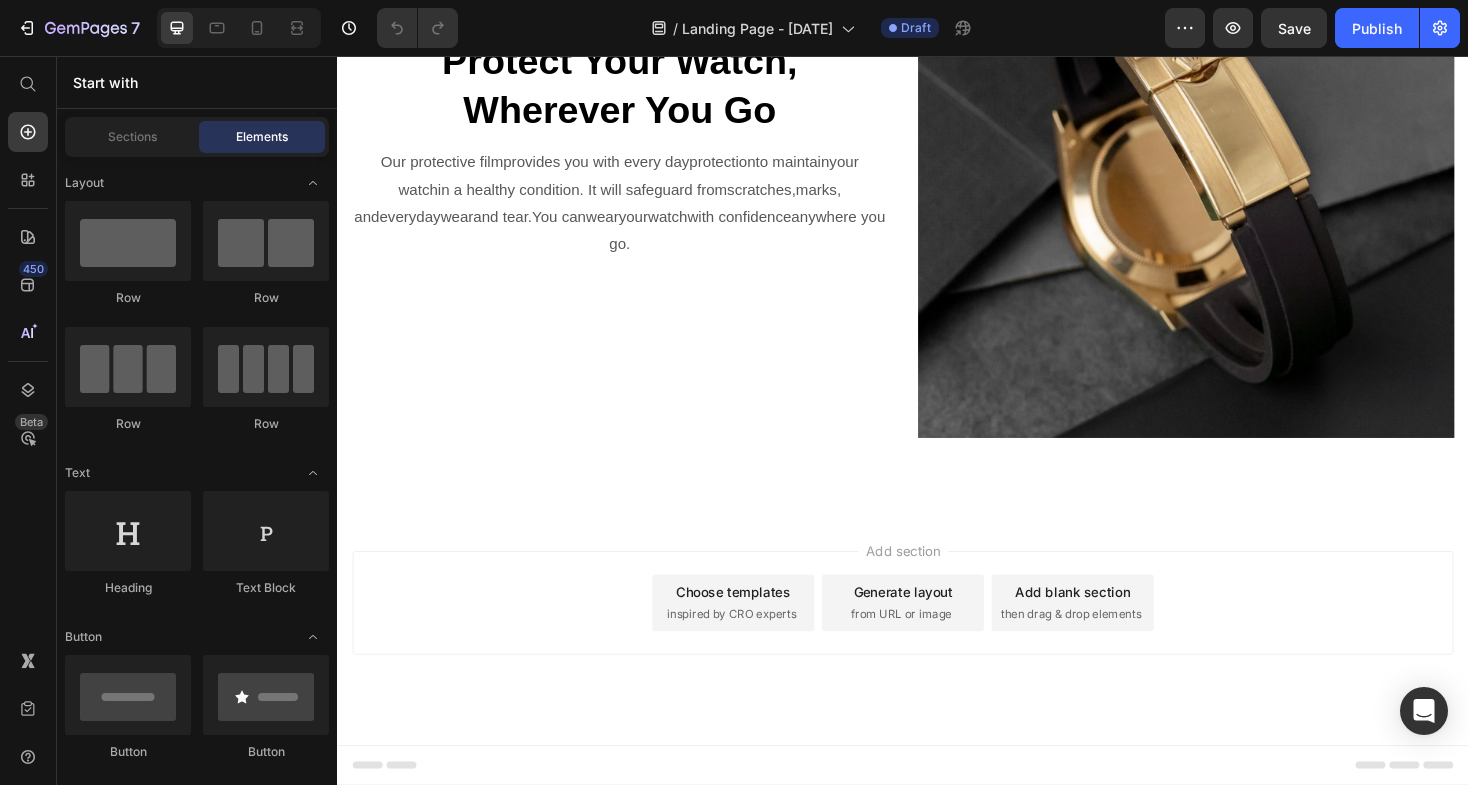 click on "Add section Choose templates inspired by CRO experts Generate layout from URL or image Add blank section then drag & drop elements" at bounding box center (937, 664) 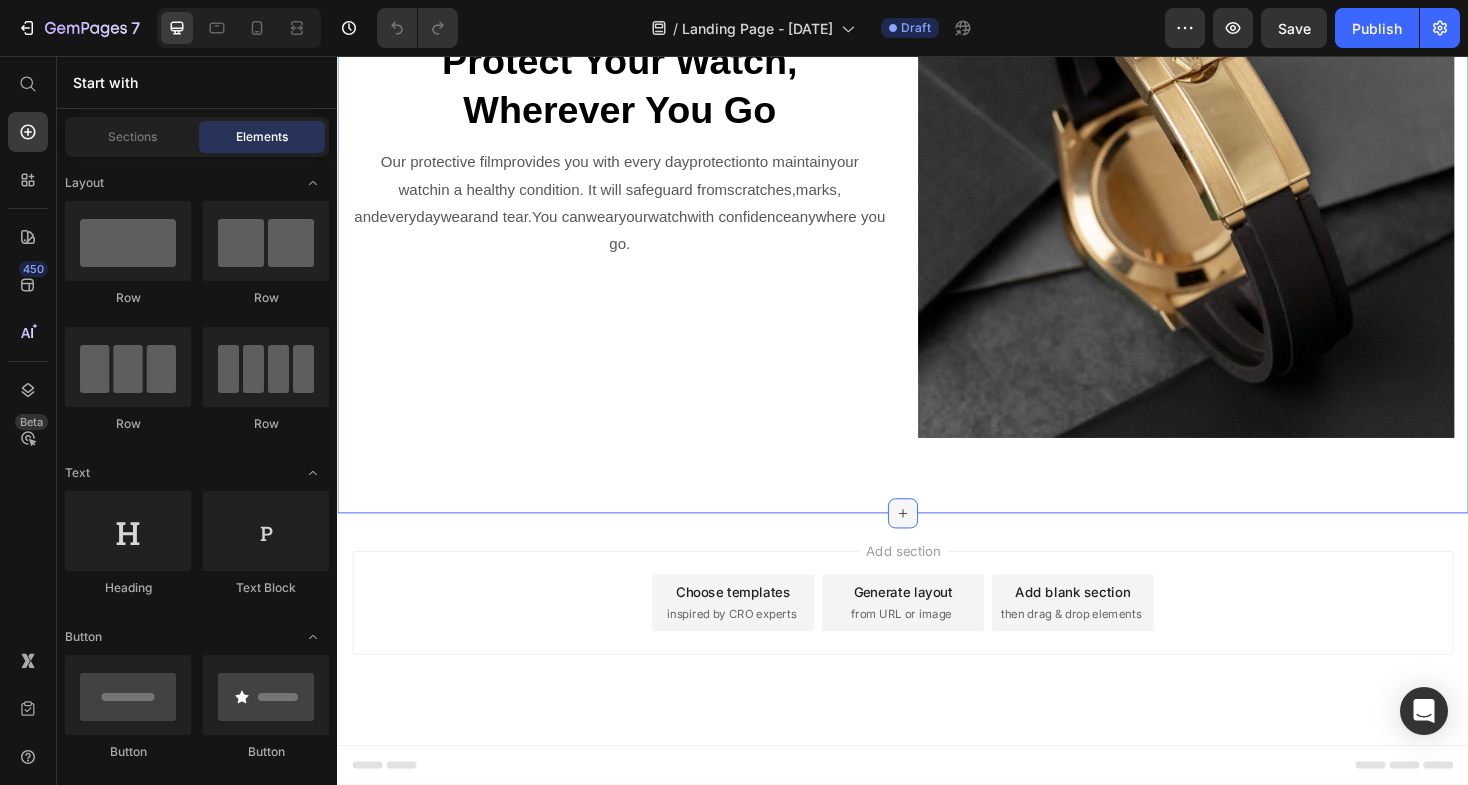 click at bounding box center [937, 541] 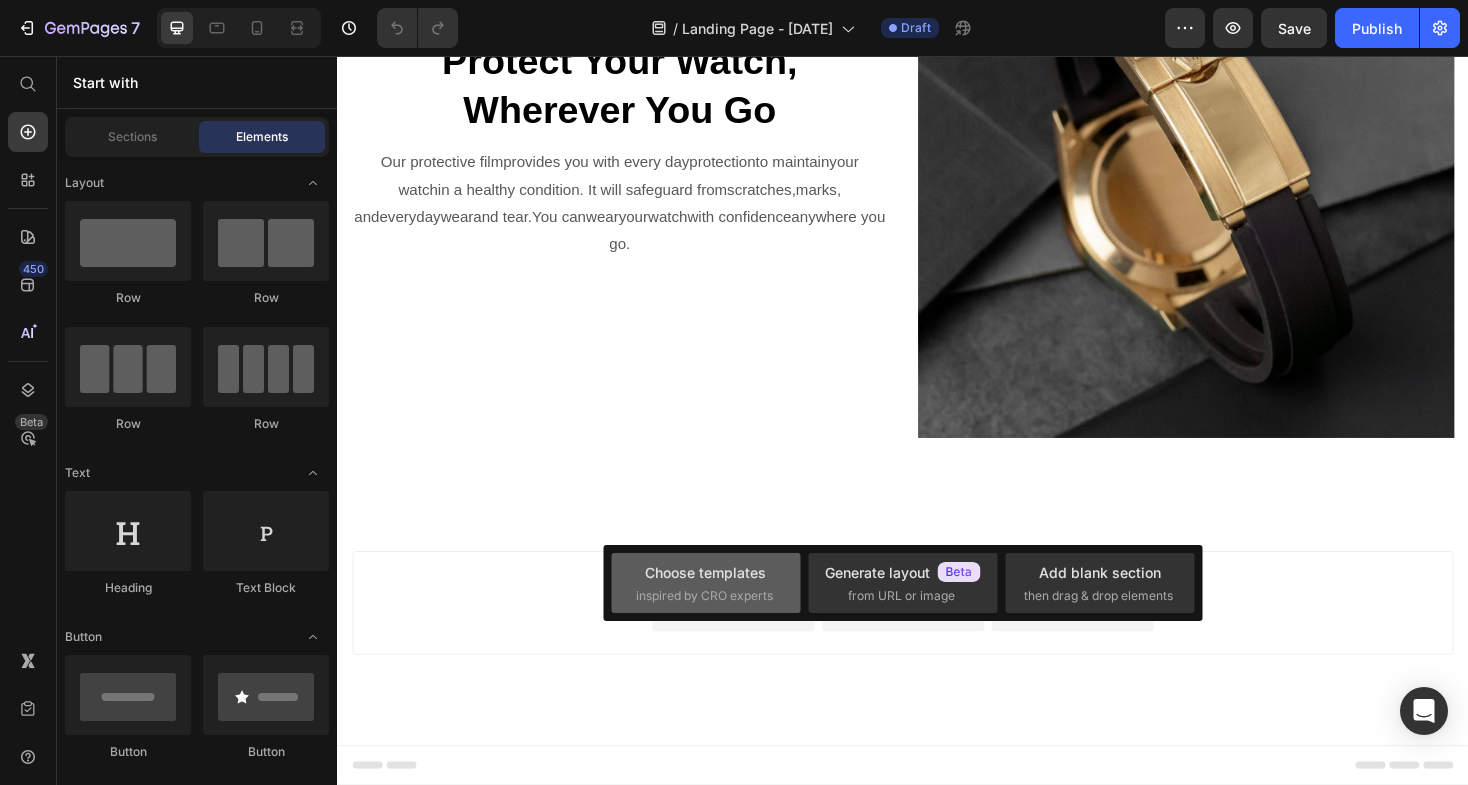 click on "inspired by CRO experts" at bounding box center (704, 596) 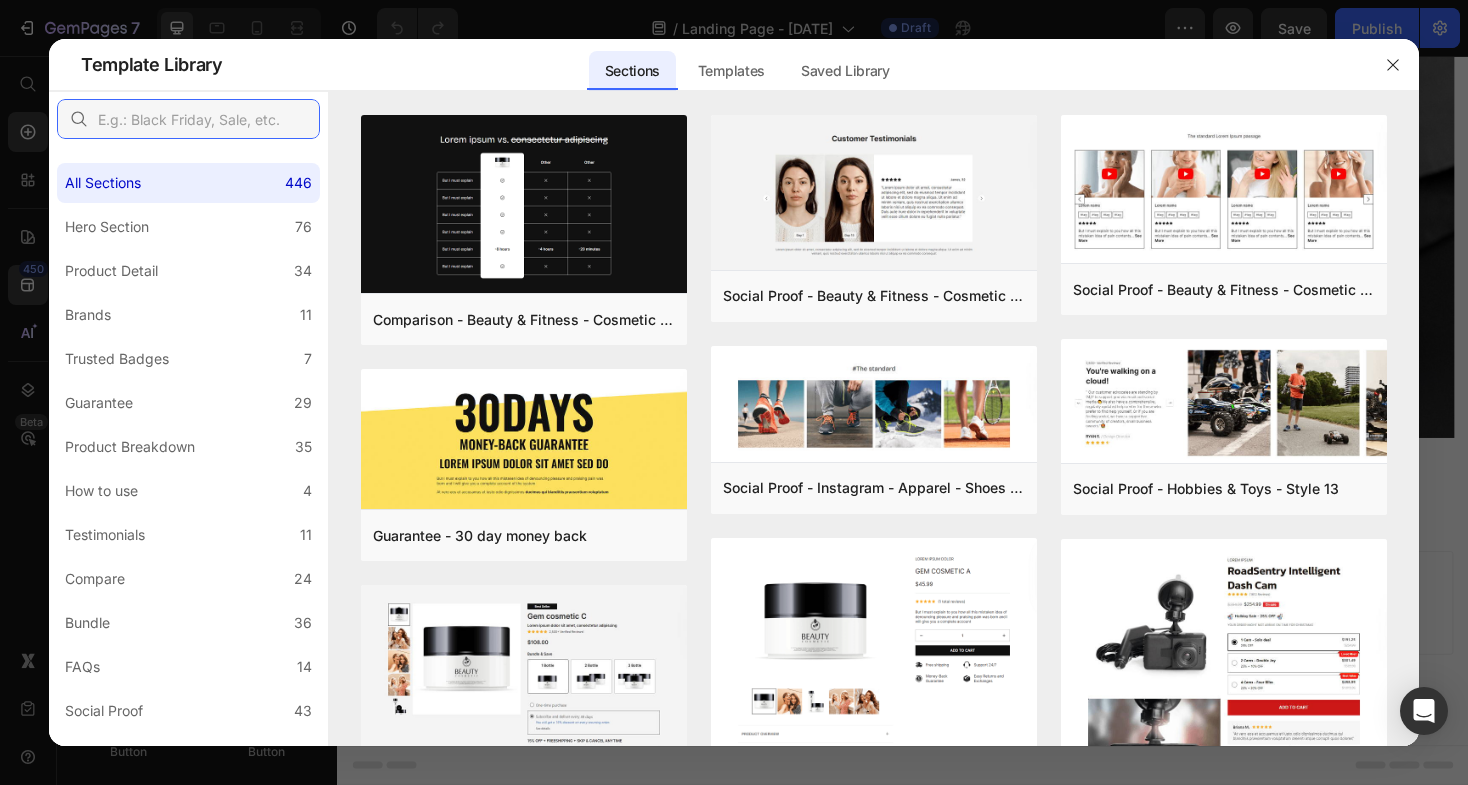 click at bounding box center [188, 119] 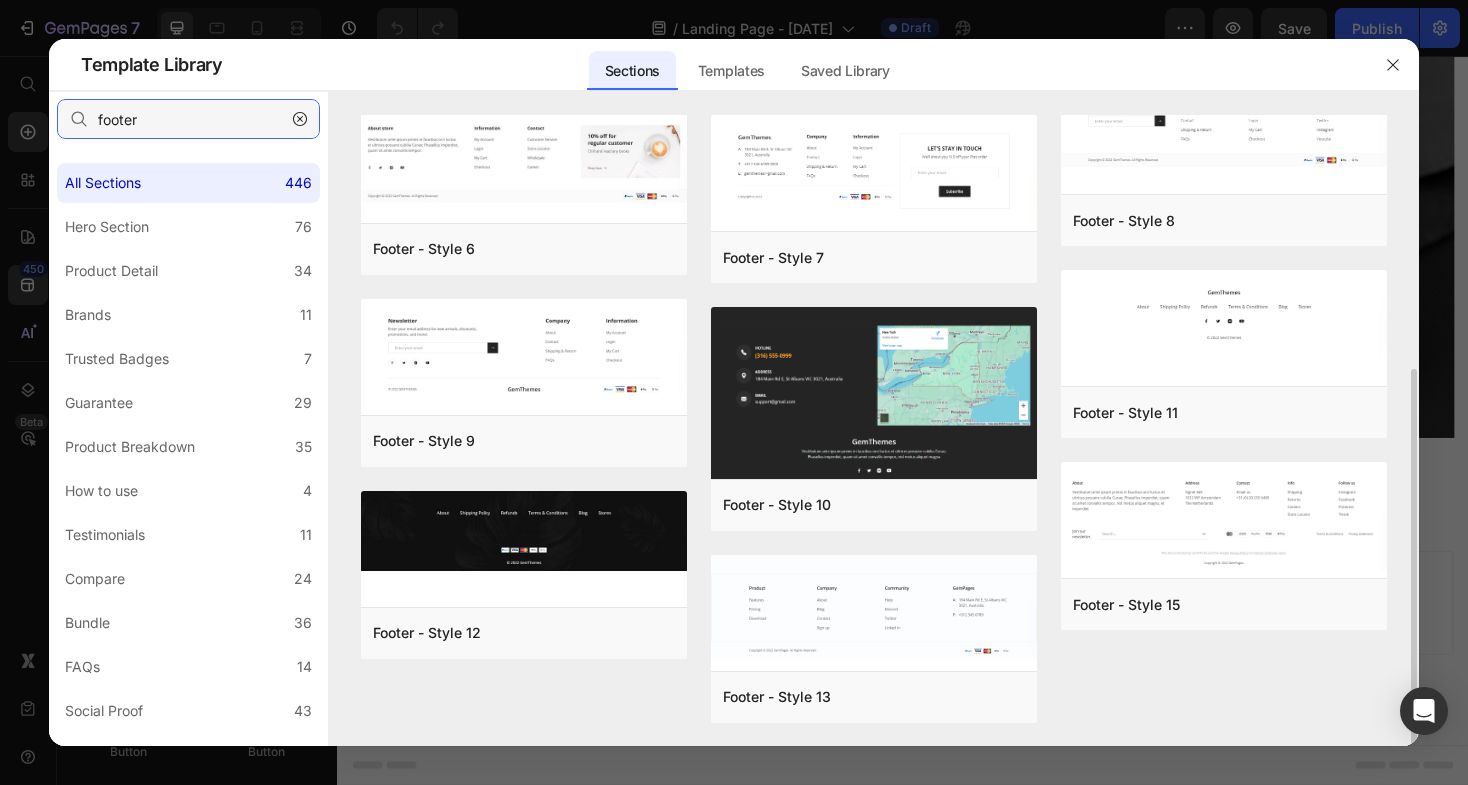 scroll, scrollTop: 422, scrollLeft: 0, axis: vertical 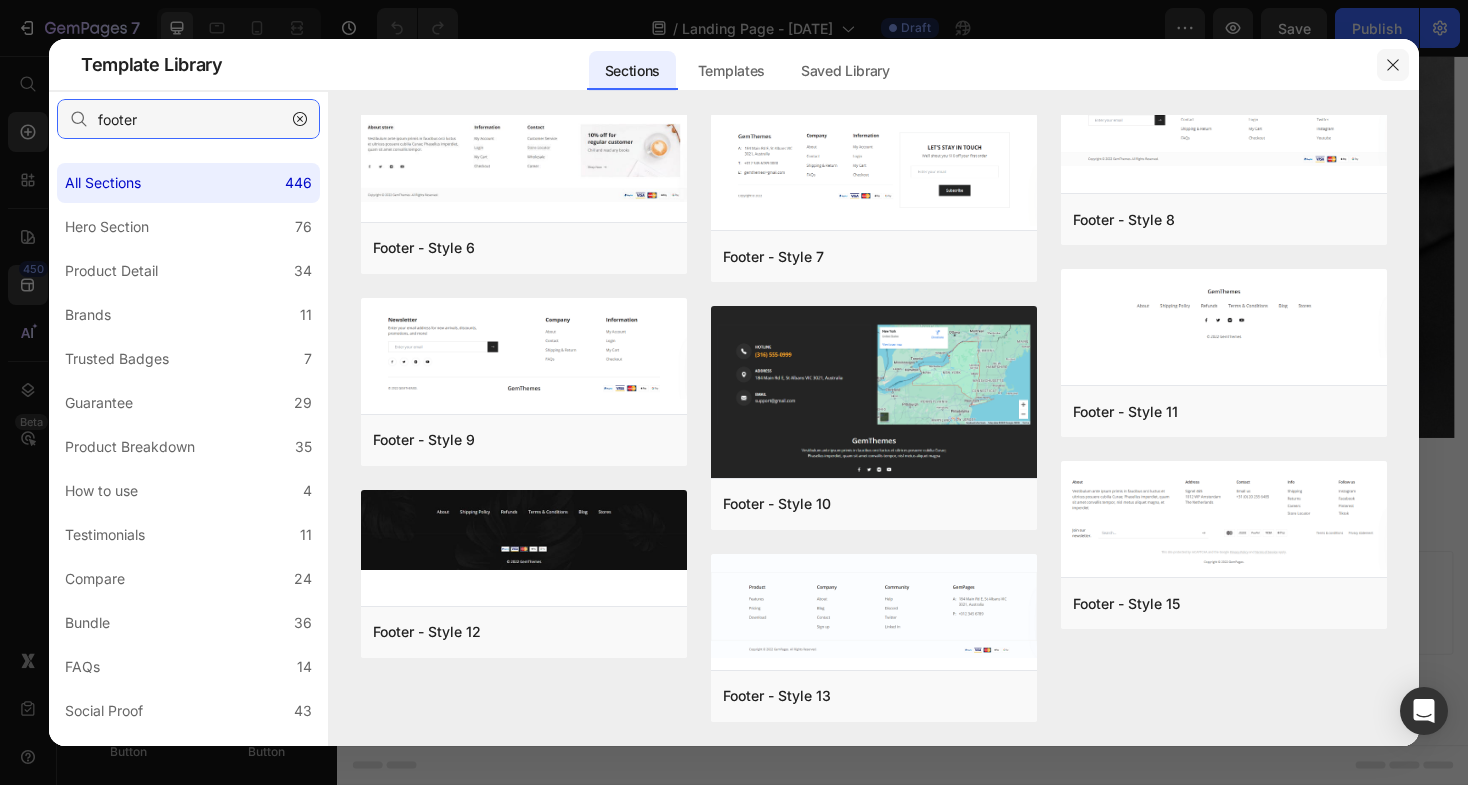type on "footer" 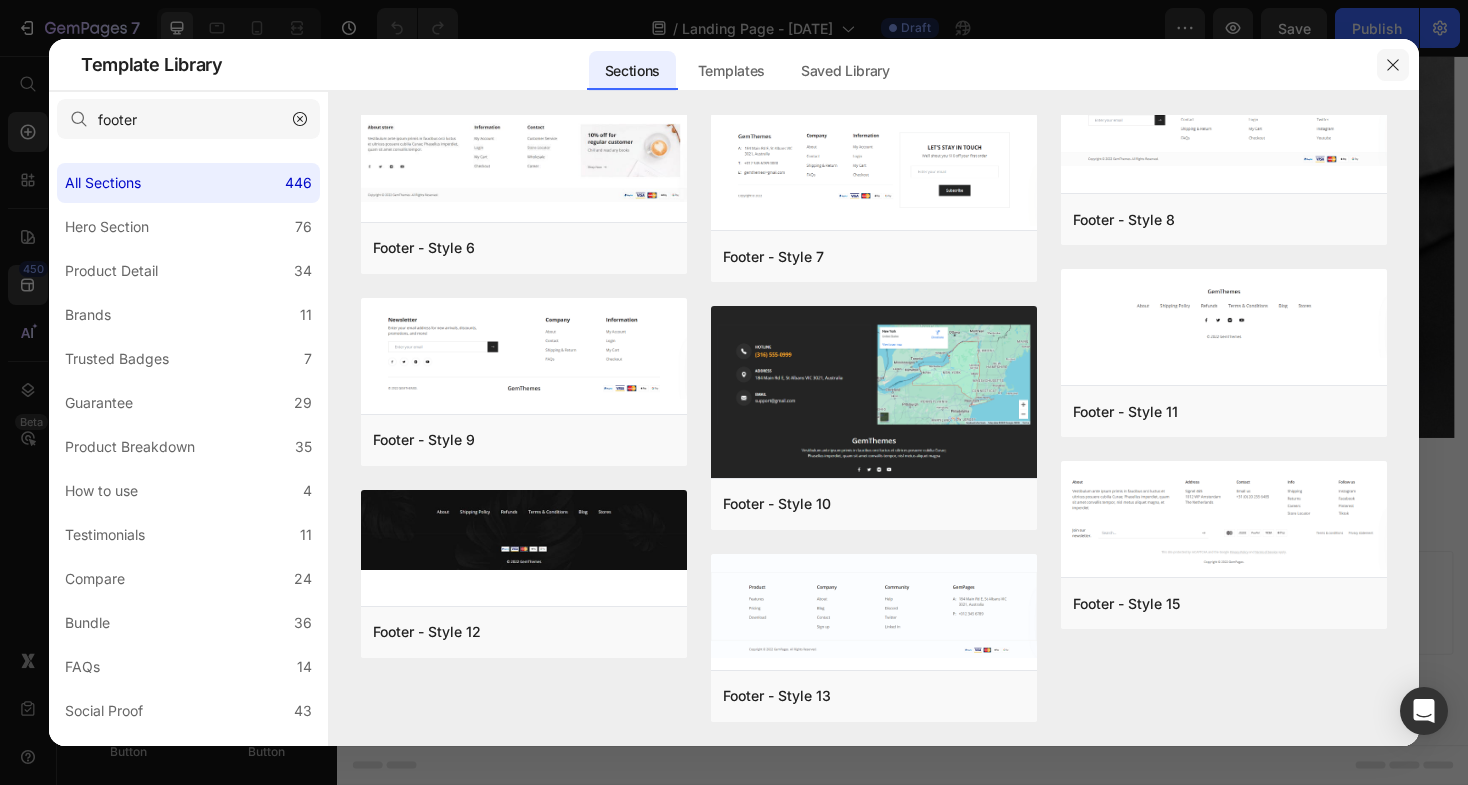 click 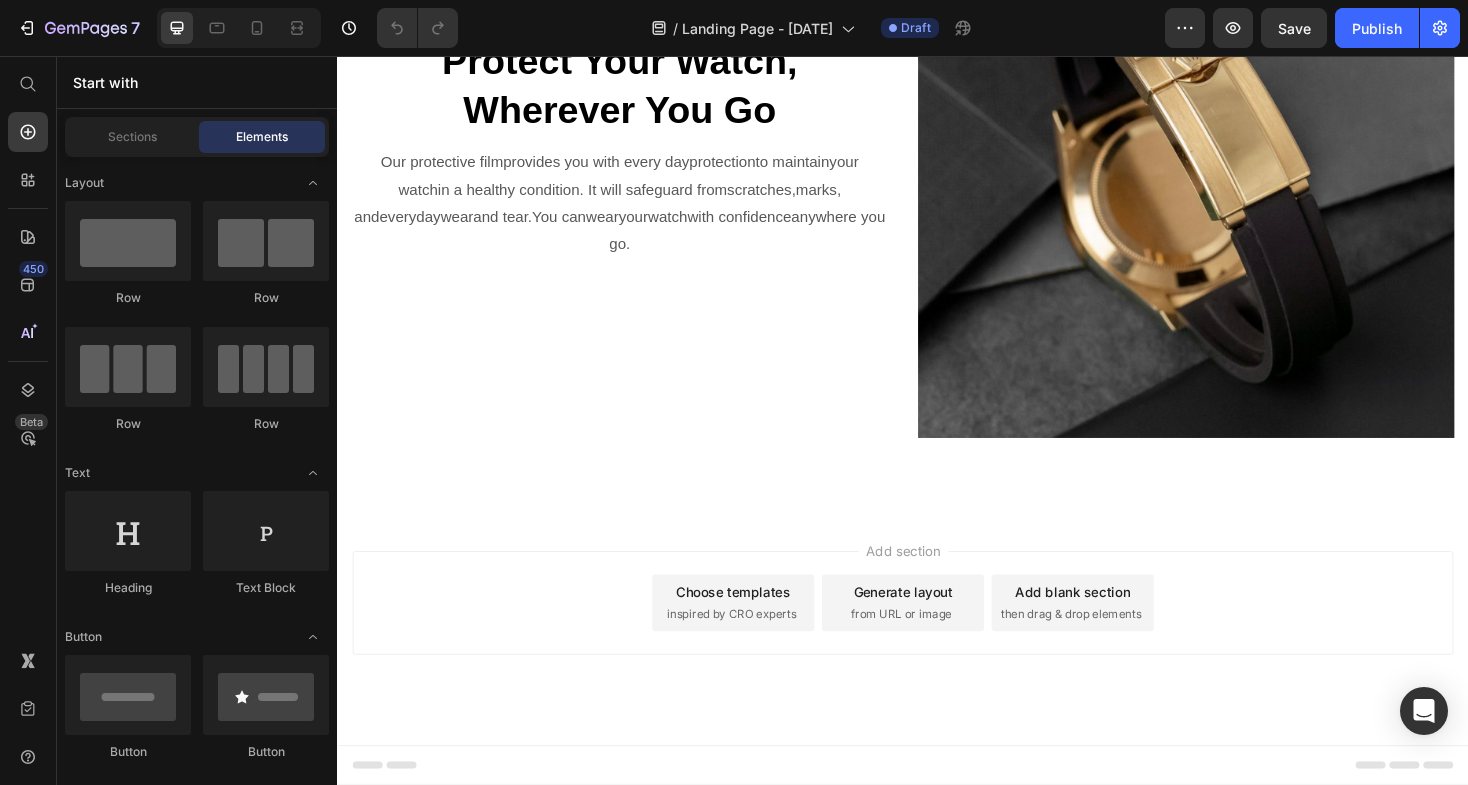 scroll, scrollTop: 2272, scrollLeft: 0, axis: vertical 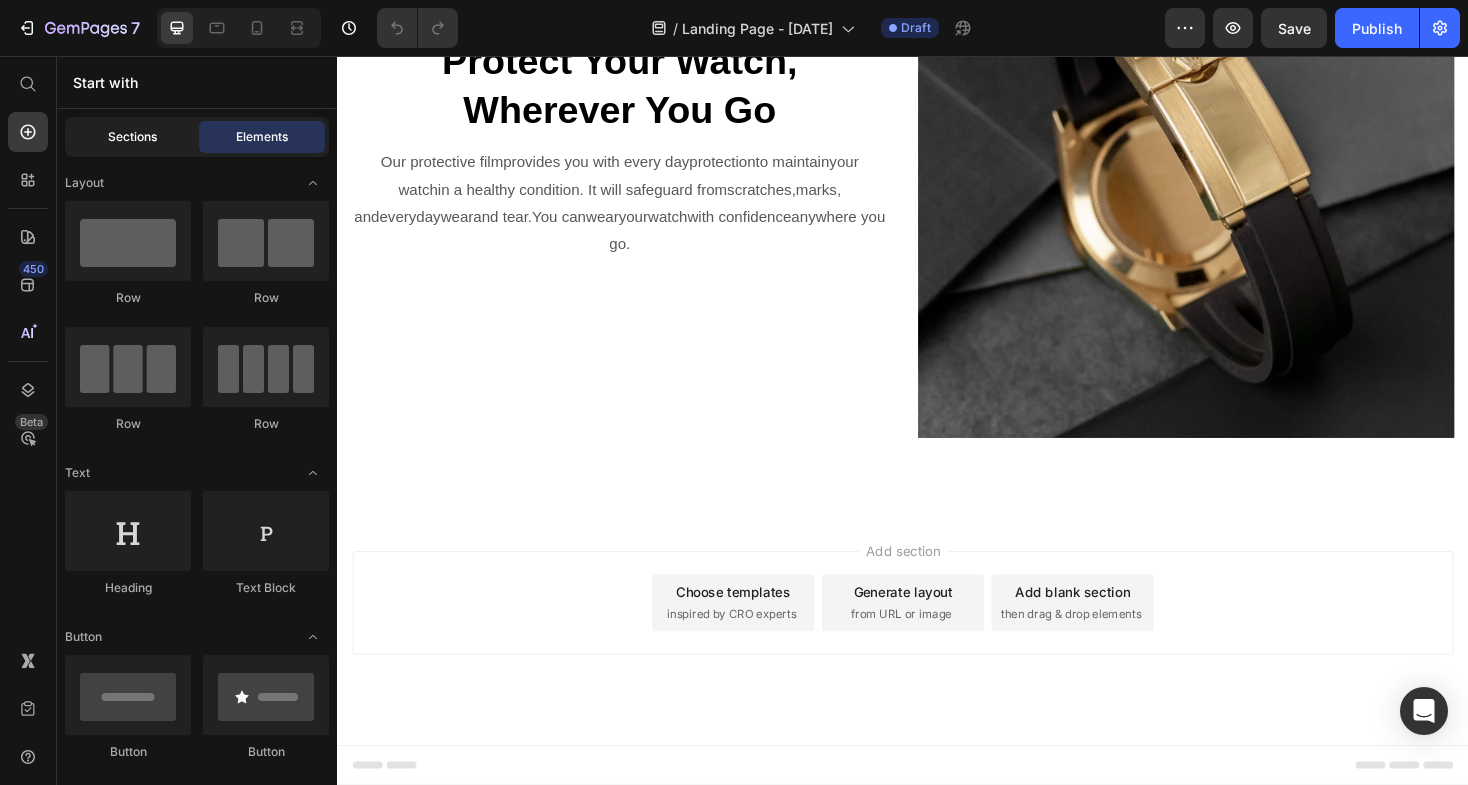 click on "Sections" at bounding box center (132, 137) 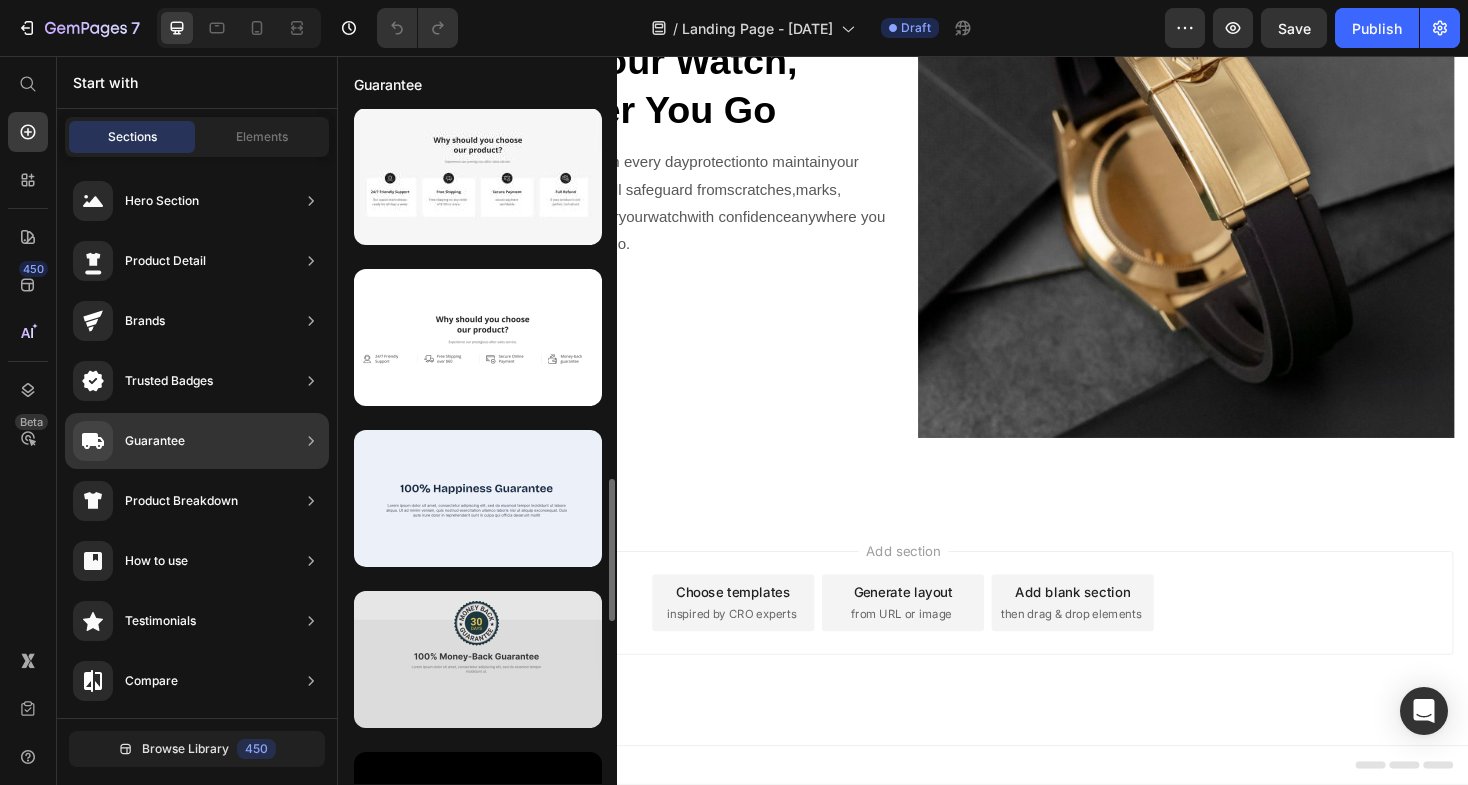 scroll, scrollTop: 1771, scrollLeft: 0, axis: vertical 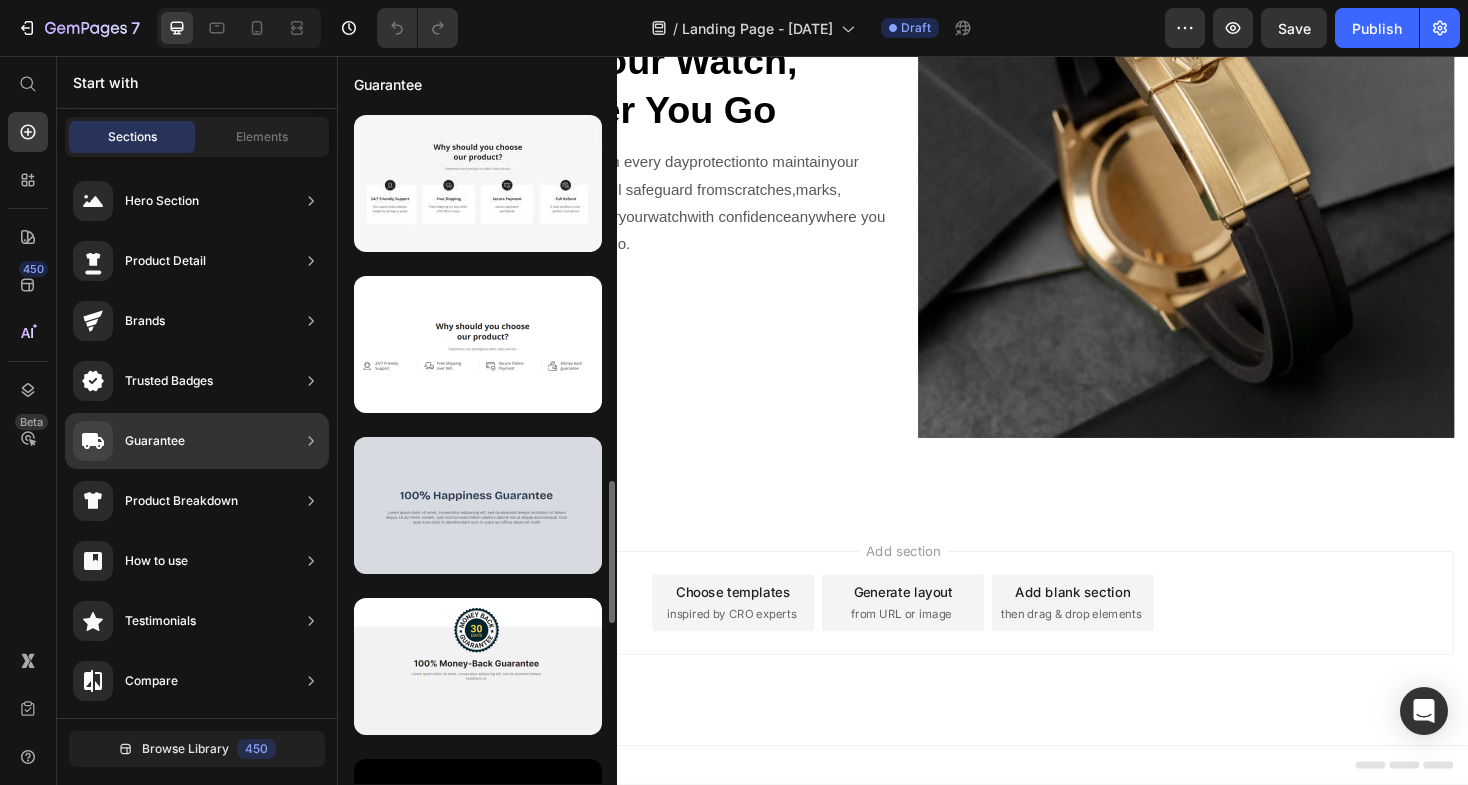 click at bounding box center (478, 505) 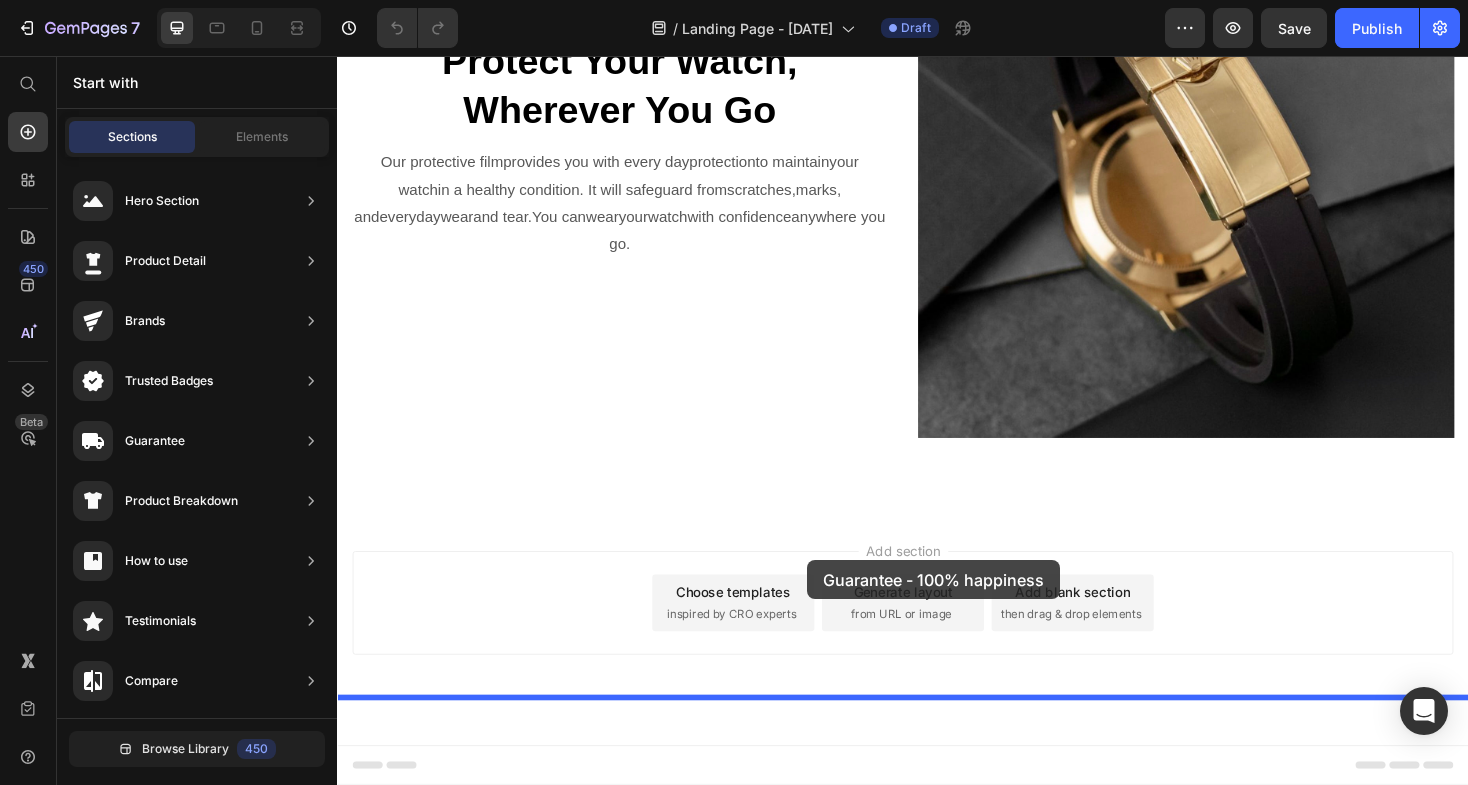 drag, startPoint x: 812, startPoint y: 562, endPoint x: 837, endPoint y: 590, distance: 37.536648 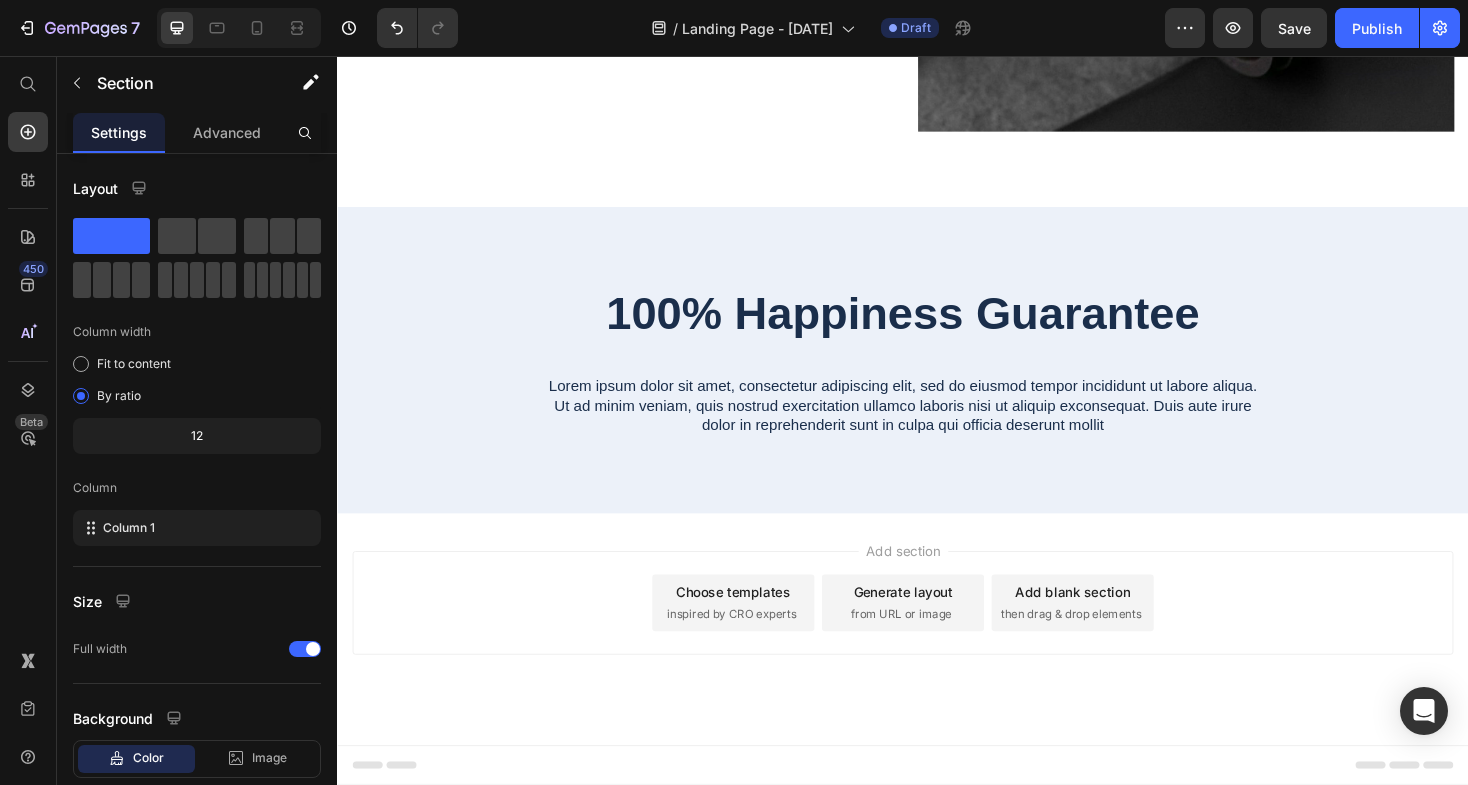 scroll, scrollTop: 2594, scrollLeft: 0, axis: vertical 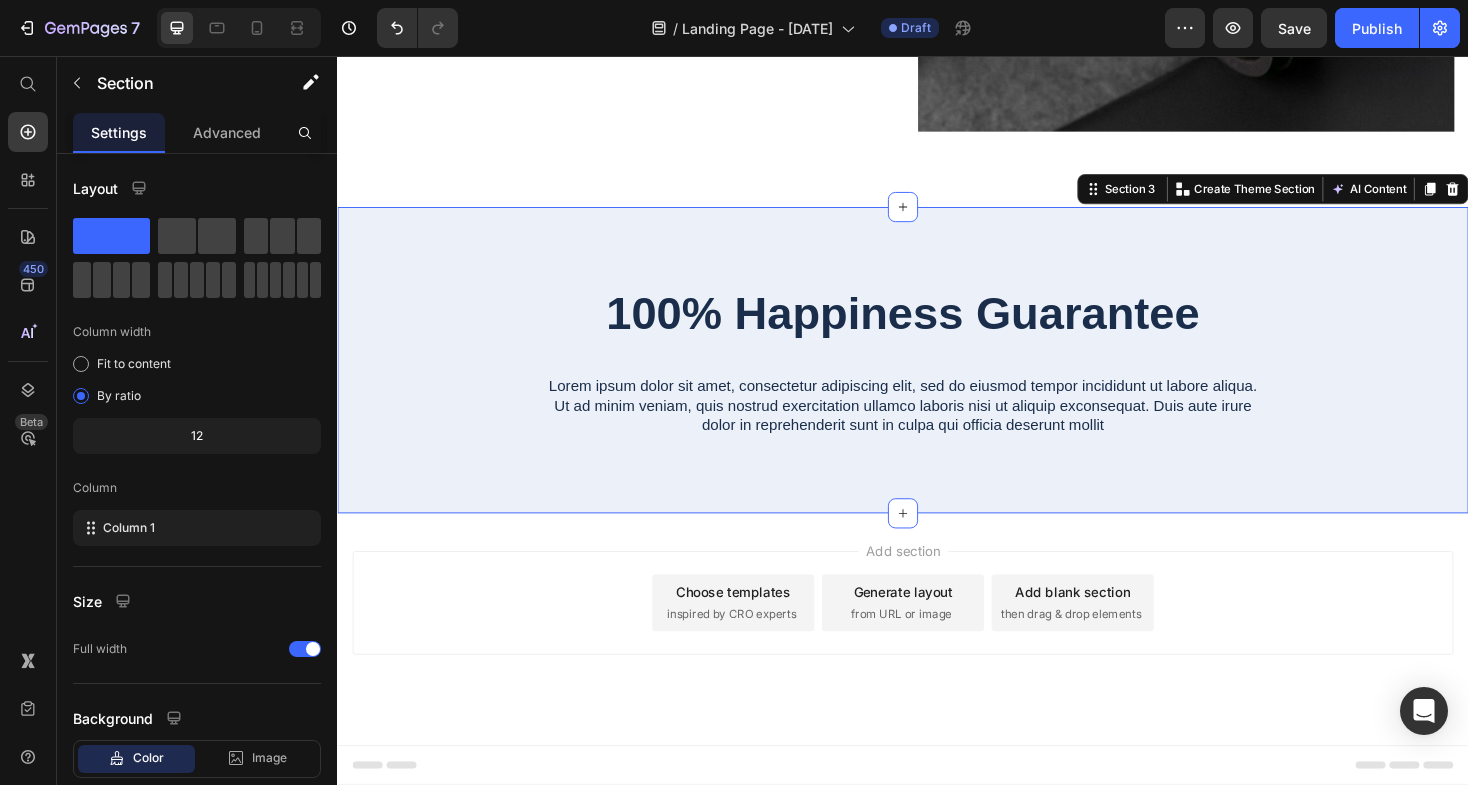 click on "100% Happiness Guarantee Heading Lorem ipsum dolor sit amet, consectetur adipiscing elit, sed do eiusmod tempor incididunt ut labore aliqua. Ut ad minim veniam, quis nostrud exercitation ullamco laboris nisi ut aliquip exconsequat. Duis aute irure dolor in reprehenderit sunt in culpa qui officia deserunt mollit Text Block Row Section 3   Create Theme Section AI Content Write with GemAI What would you like to describe here? Tone and Voice Persuasive Product Longines Master Collection 40mm Show more Generate" at bounding box center (937, 378) 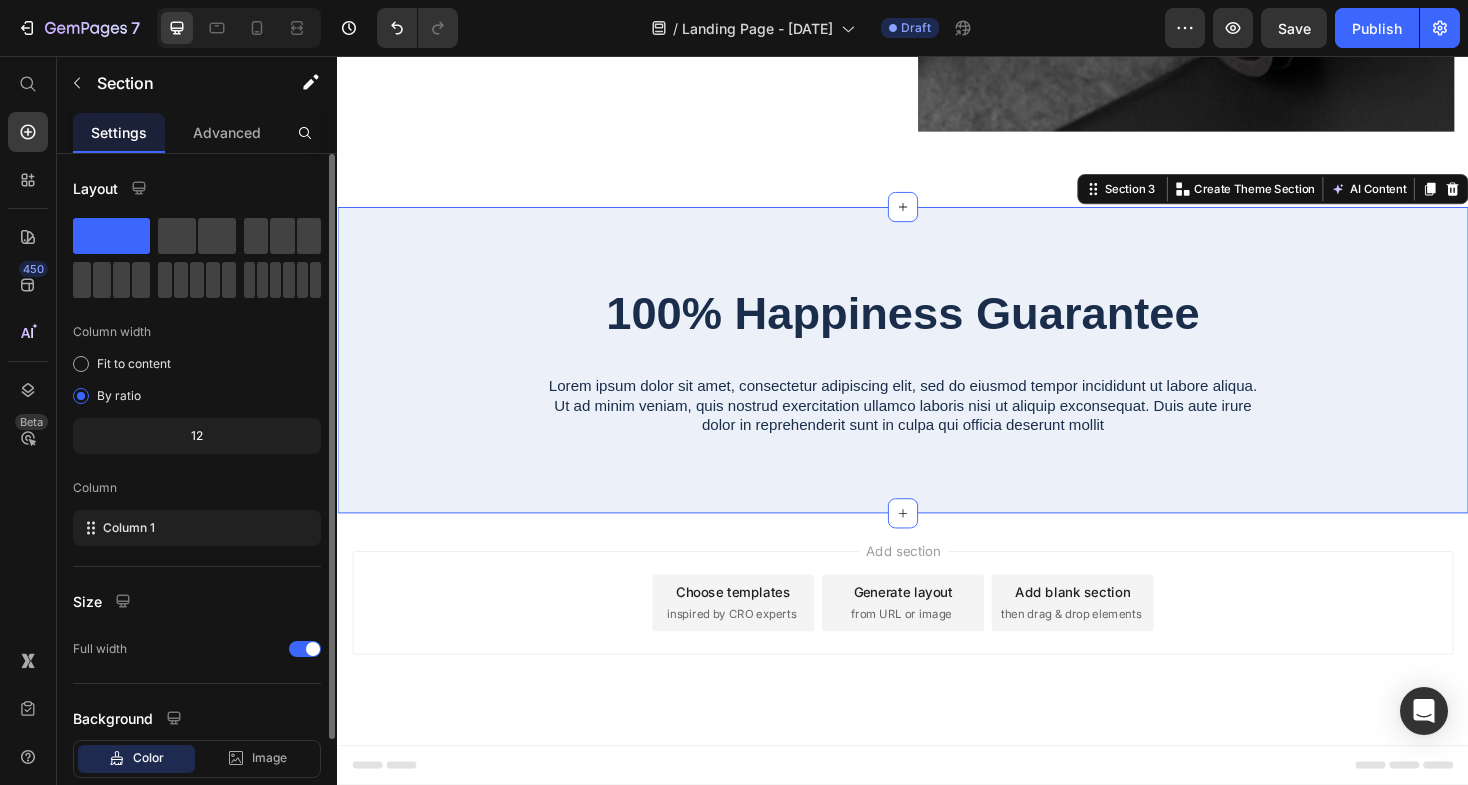 scroll, scrollTop: 120, scrollLeft: 0, axis: vertical 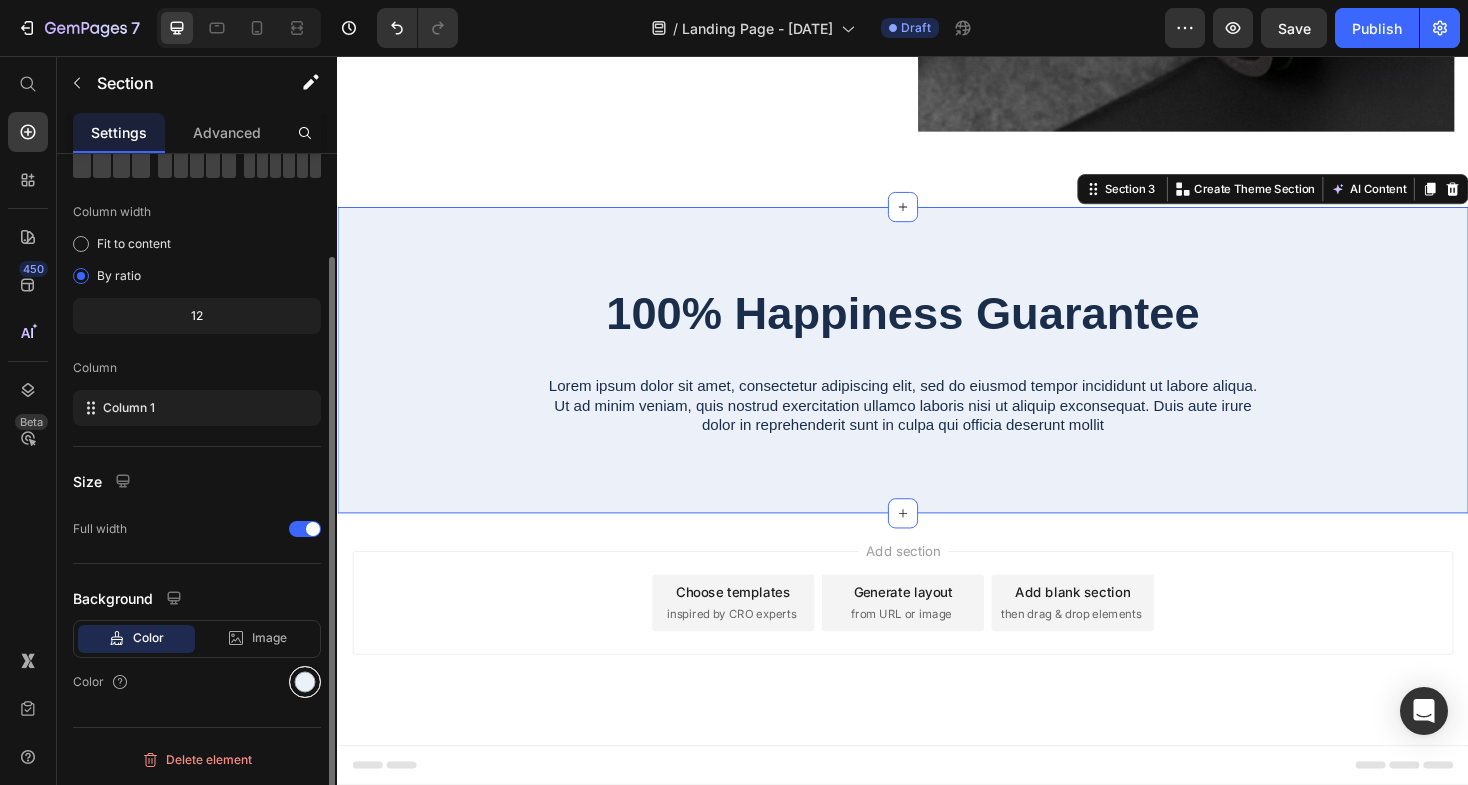 click at bounding box center (305, 682) 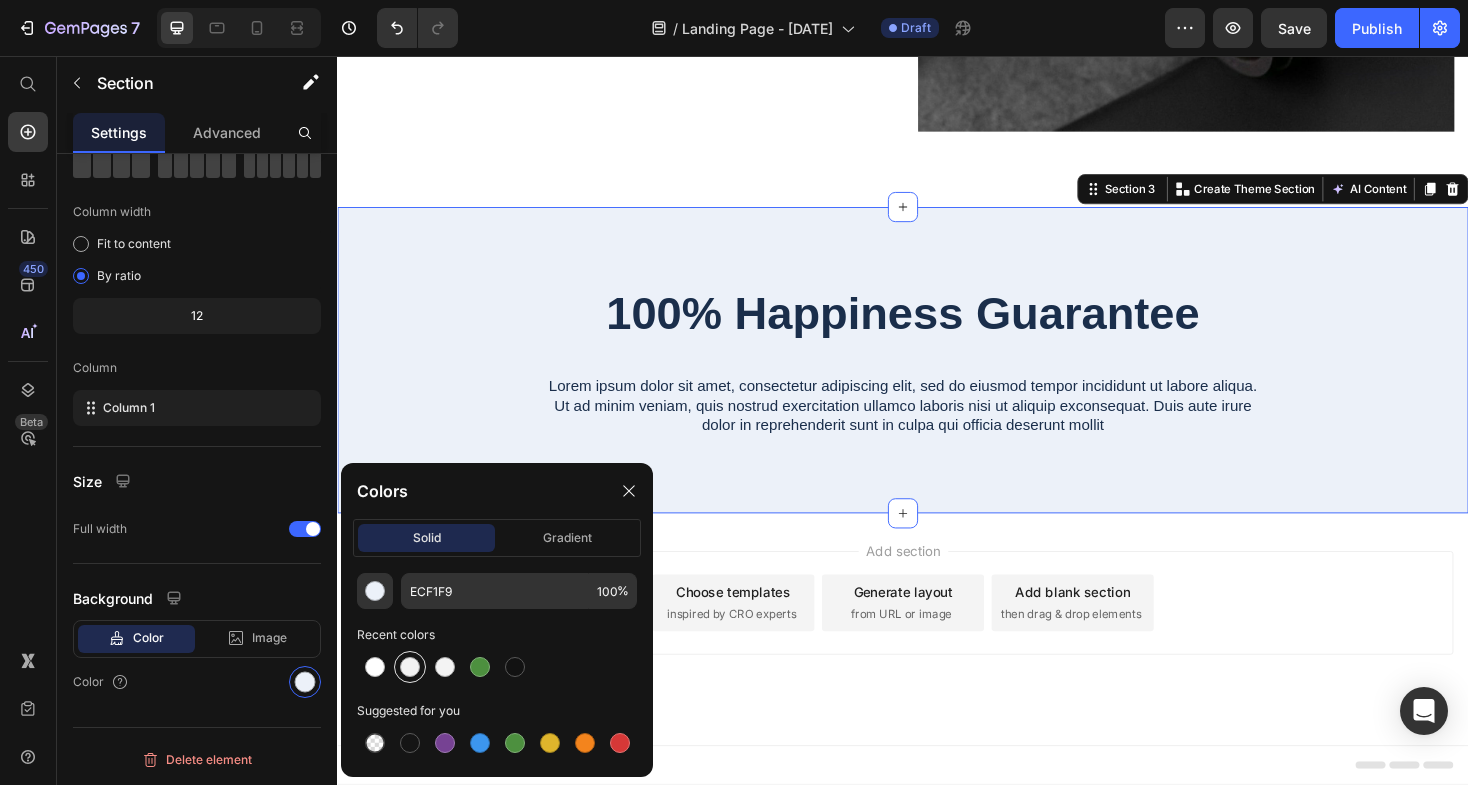 click at bounding box center (410, 667) 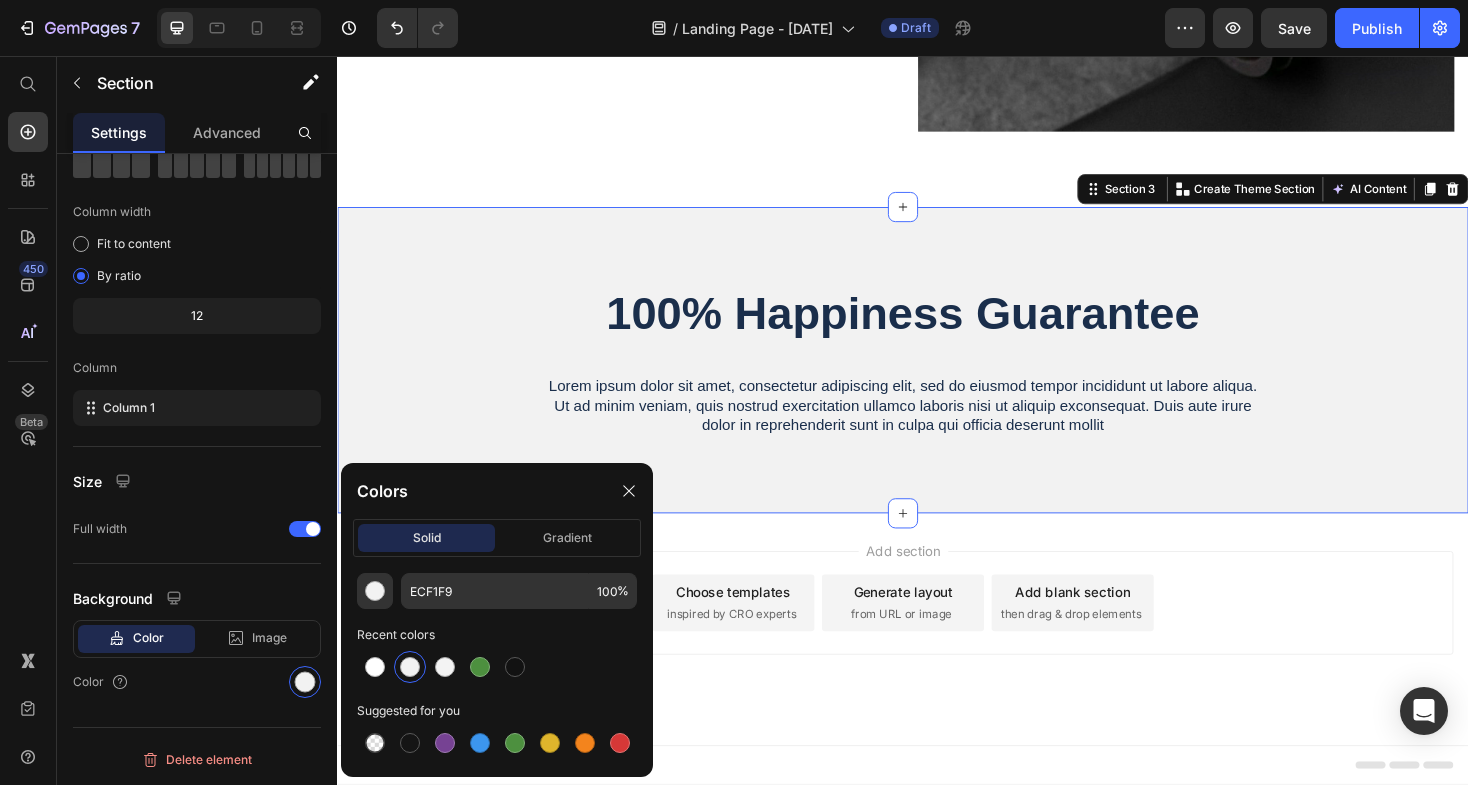 type on "F2F2F2" 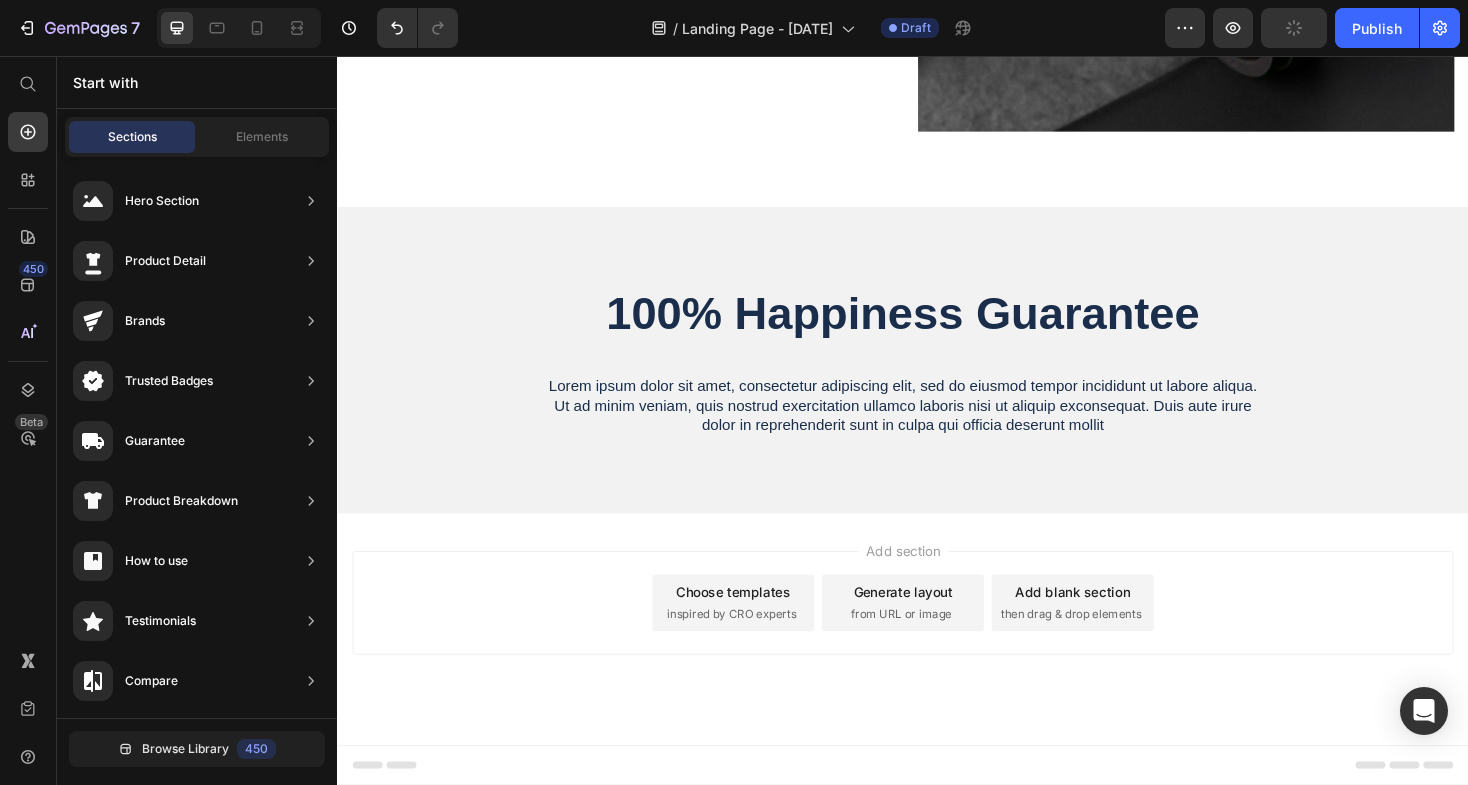 click on "Add section Choose templates inspired by CRO experts Generate layout from URL or image Add blank section then drag & drop elements" at bounding box center [937, 664] 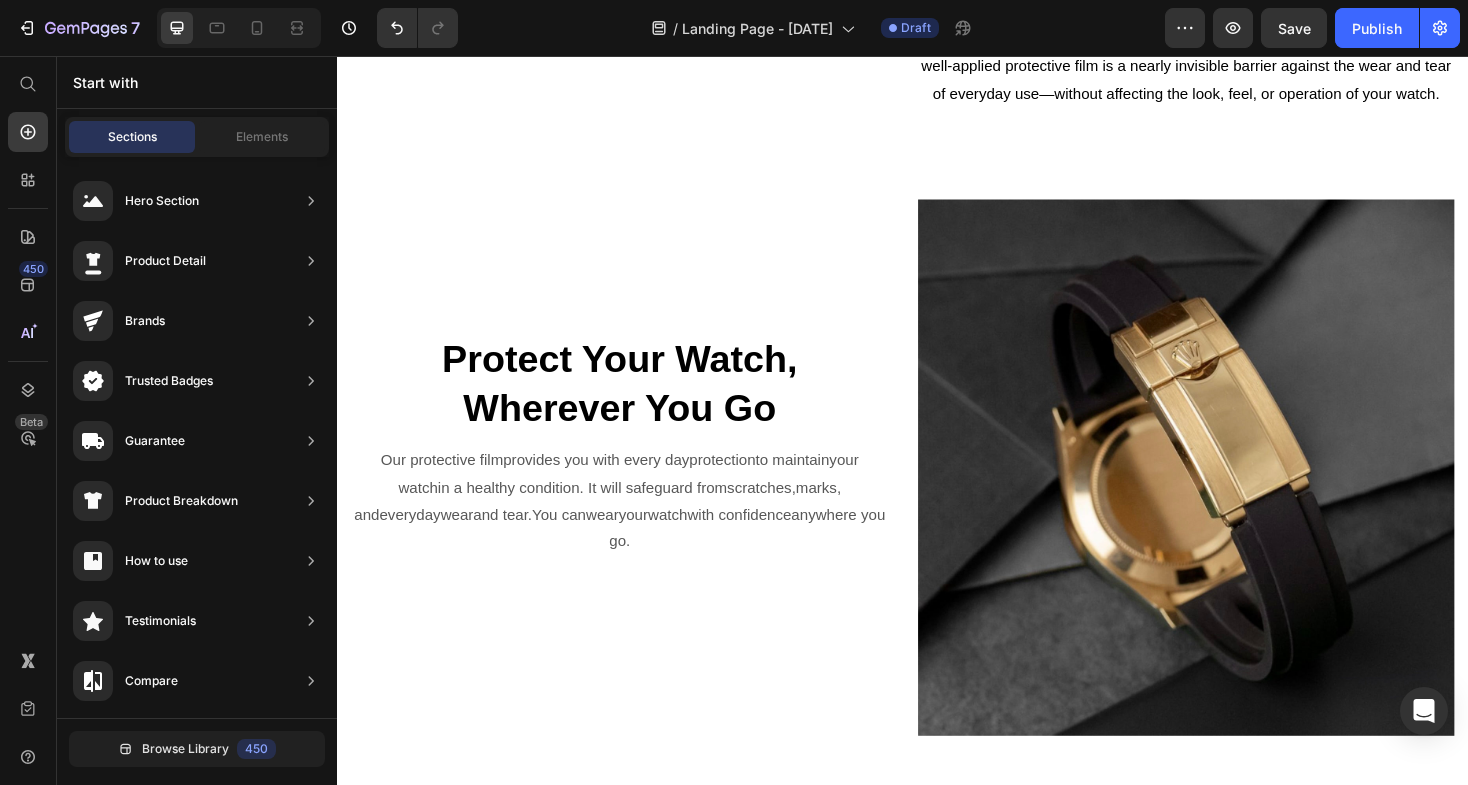 scroll, scrollTop: 808, scrollLeft: 0, axis: vertical 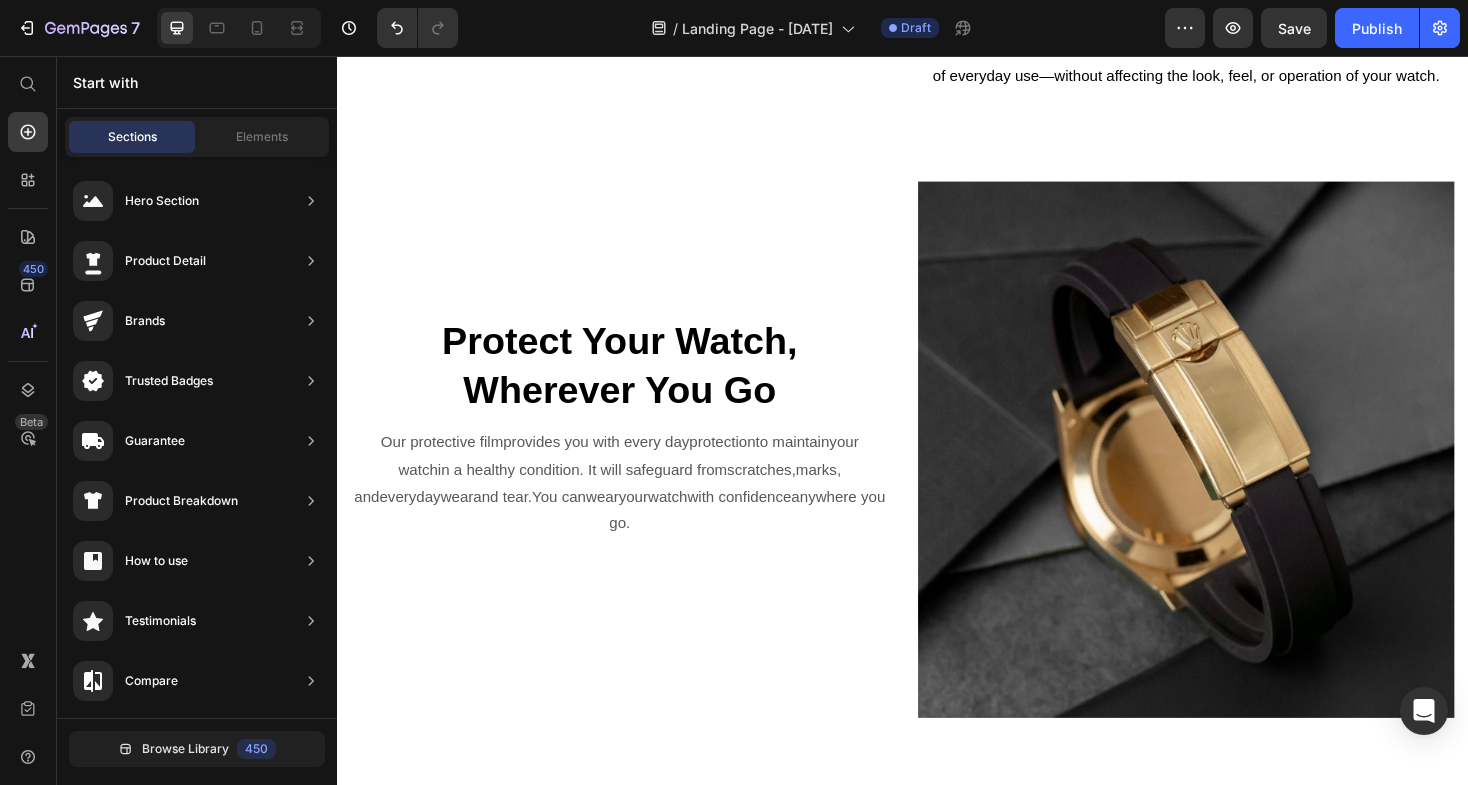 click on "Stay Scratch Free Heading Your Watch’s Protection Is Our Promise Text block Book an Appointment Button Image Row Section 1" at bounding box center (937, -512) 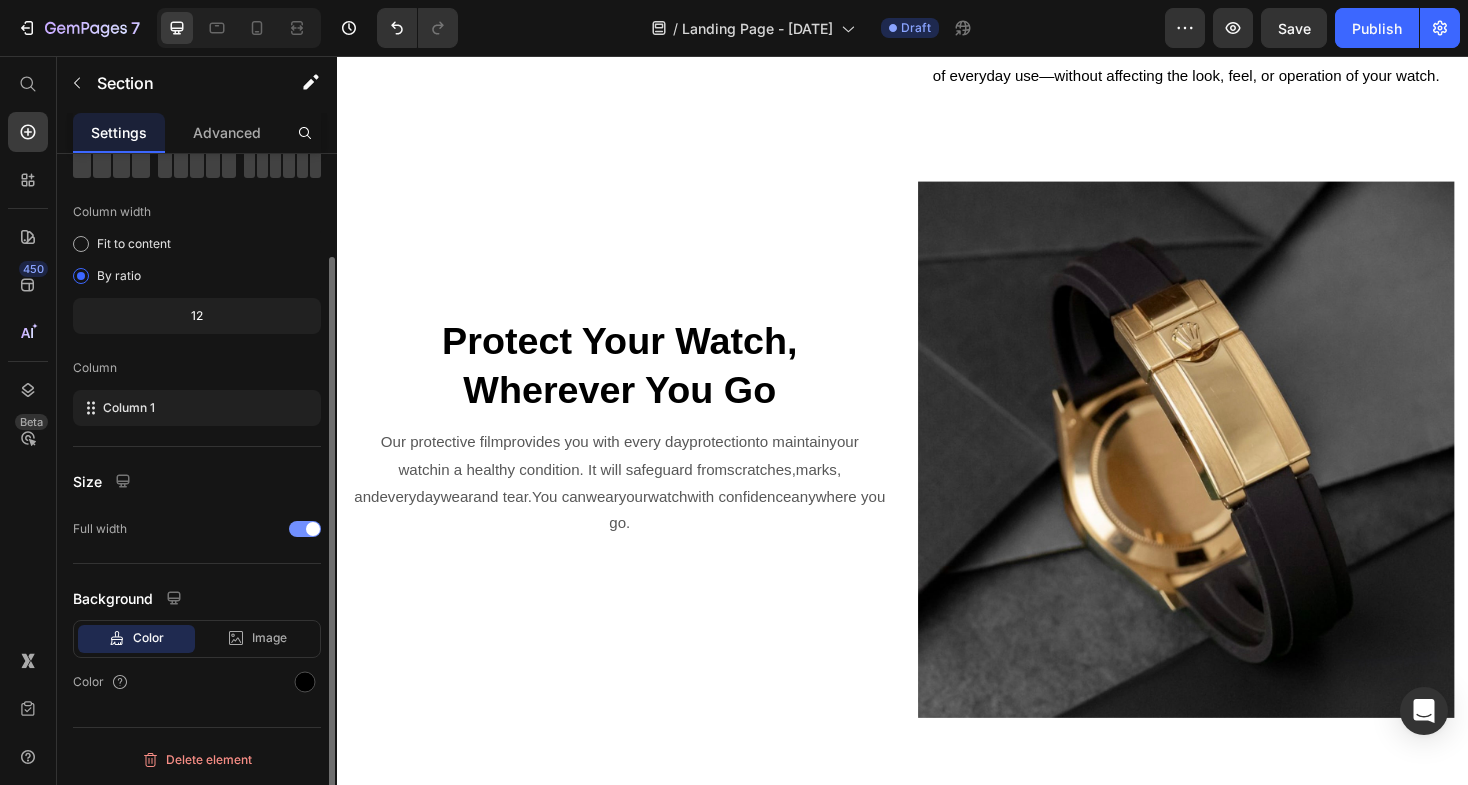 click at bounding box center [305, 529] 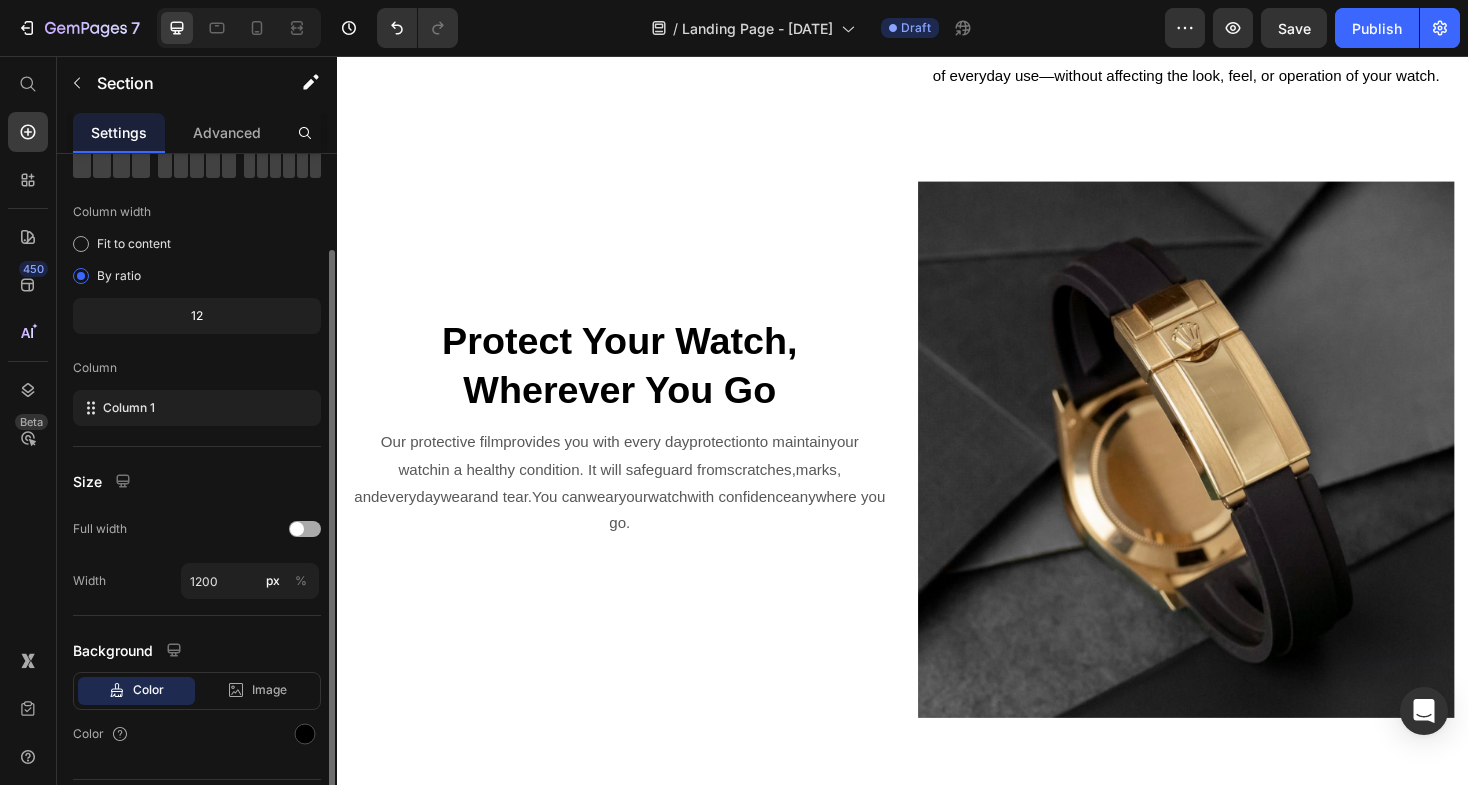 click at bounding box center [297, 529] 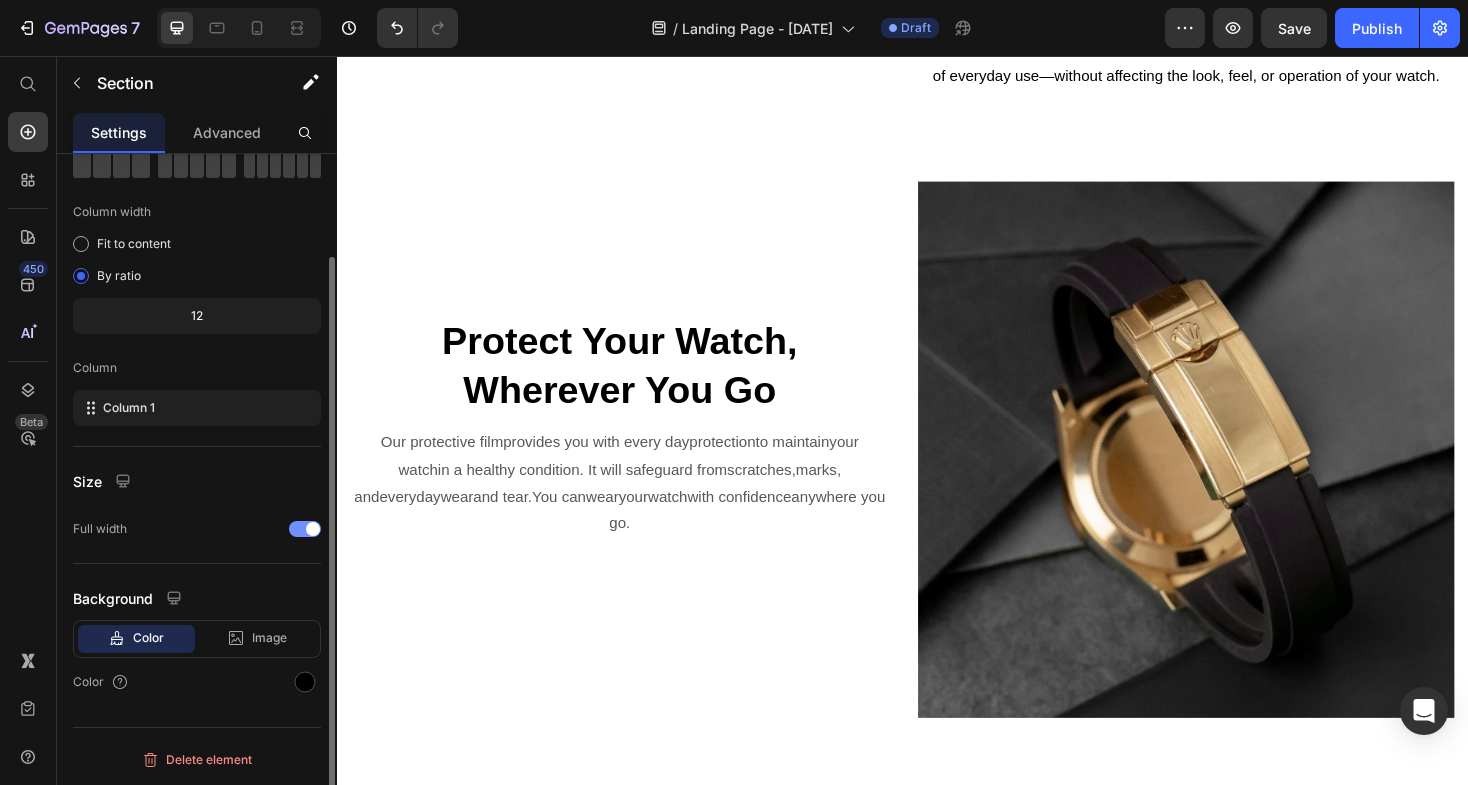 click on "Full width" 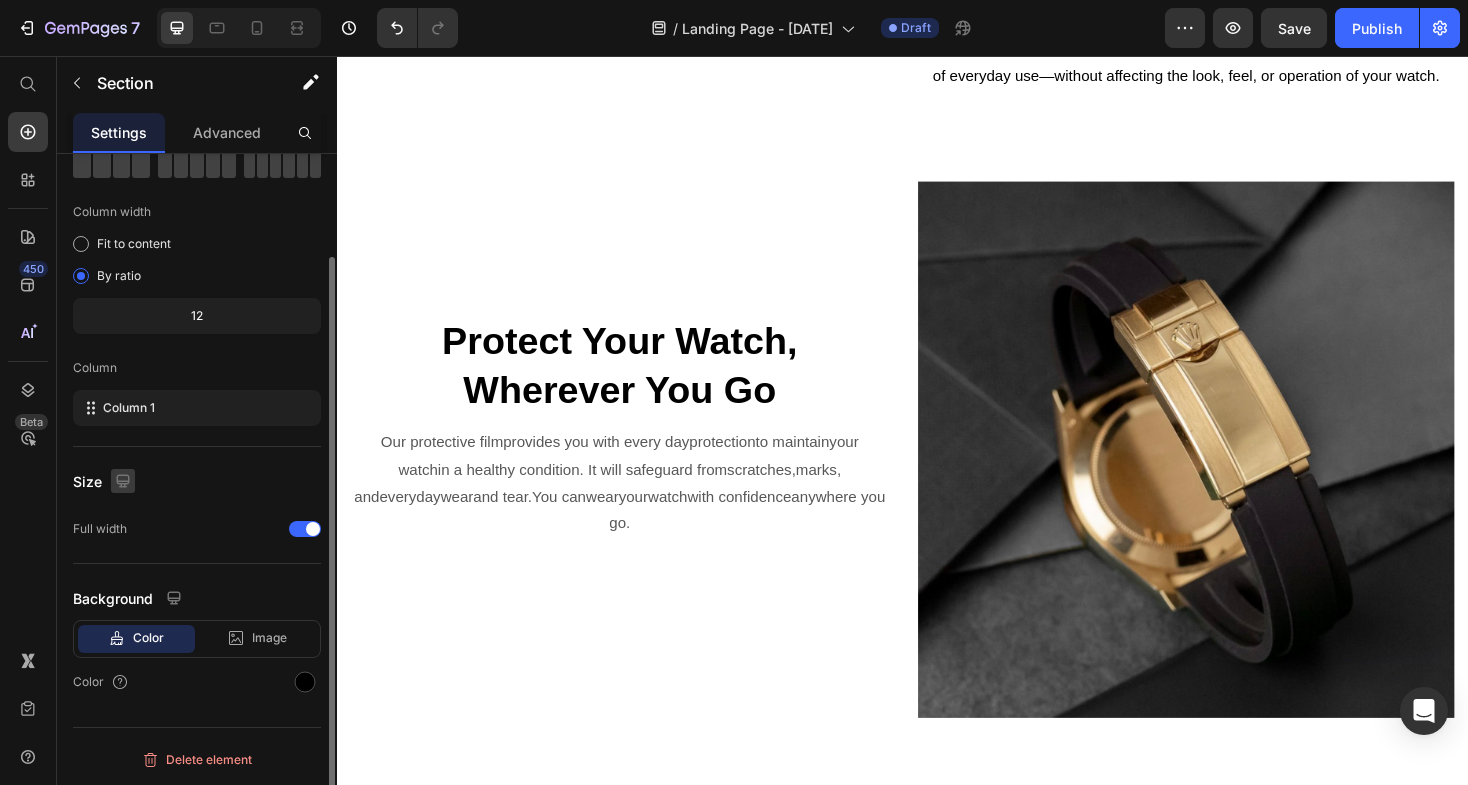 click 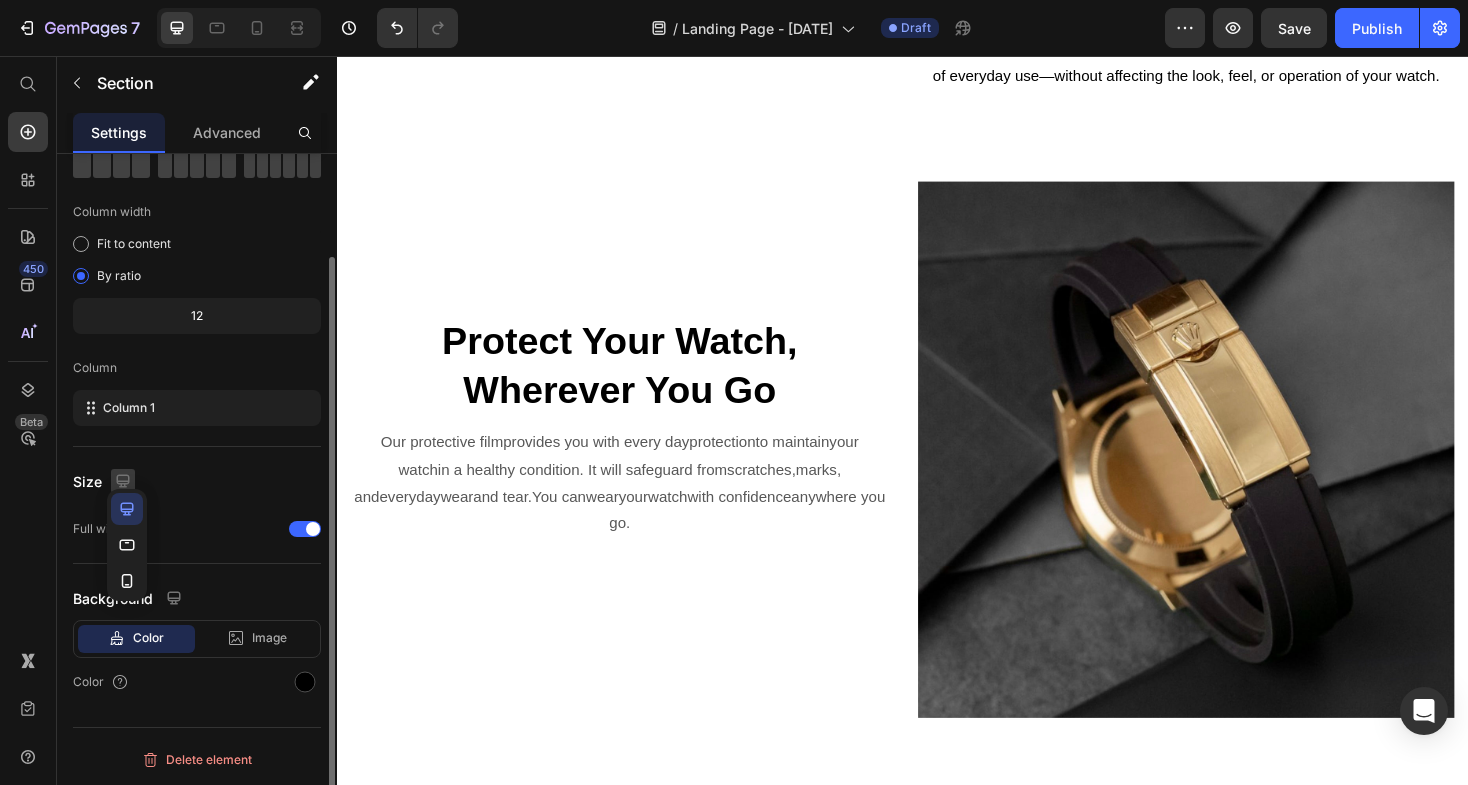 click 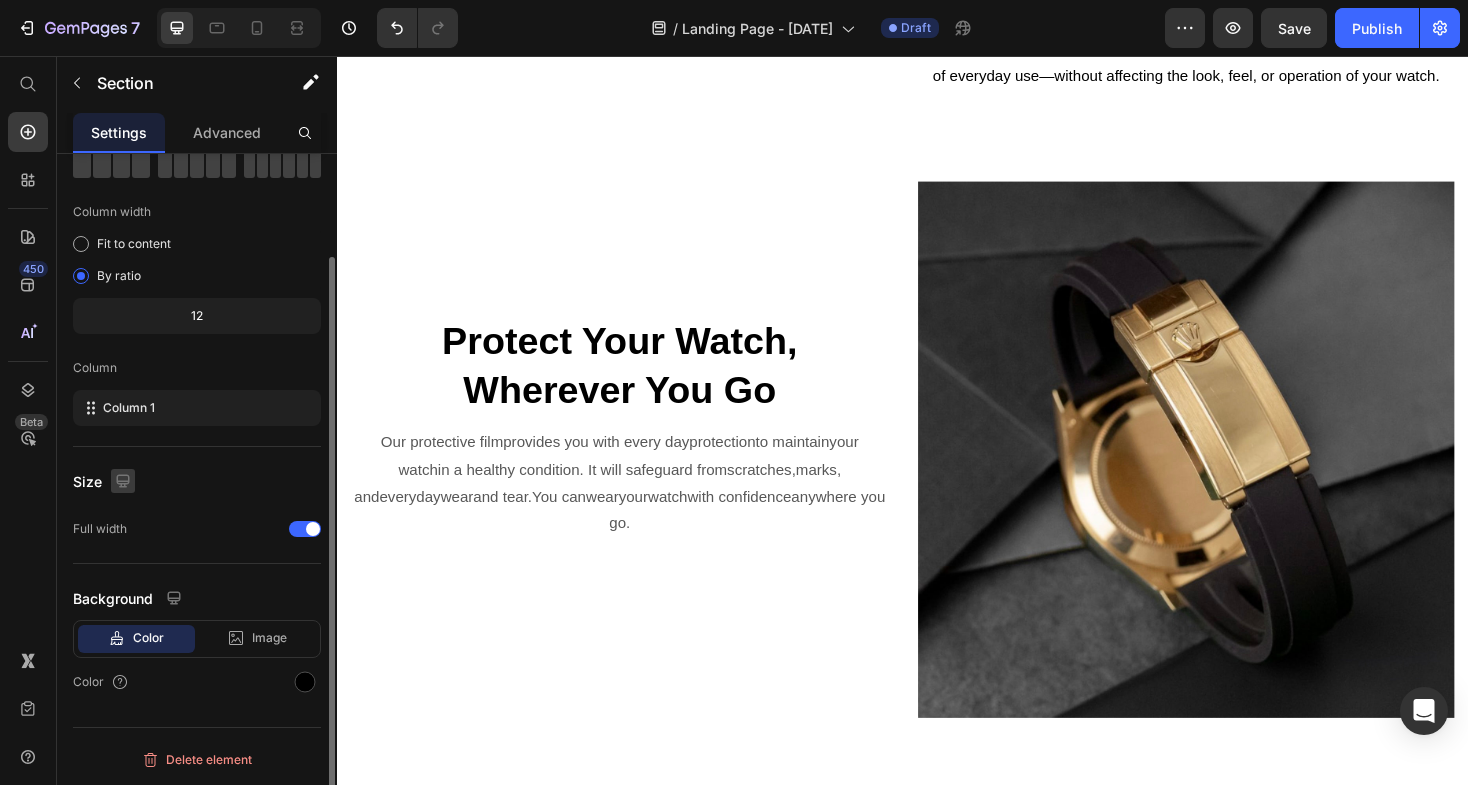 click 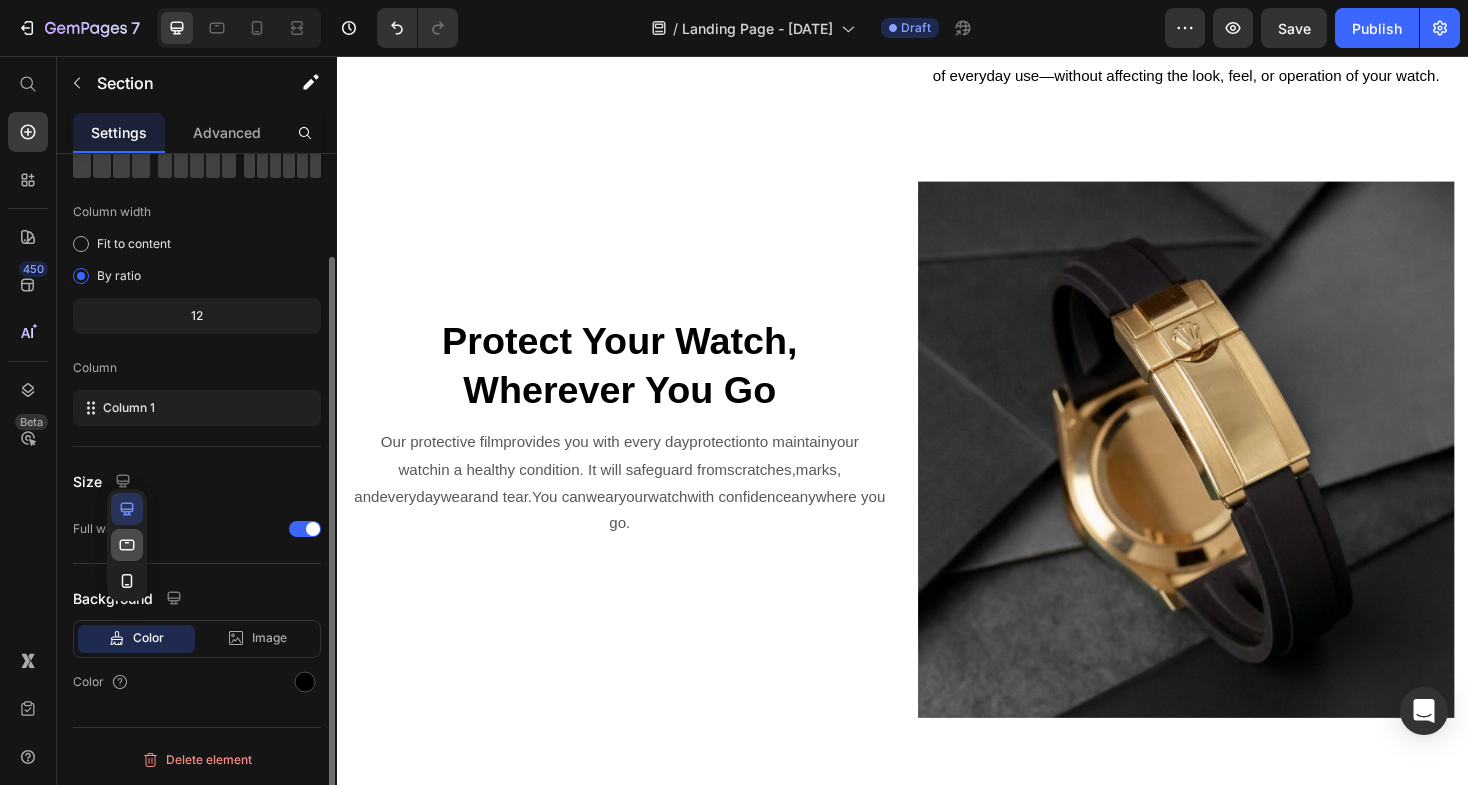 click 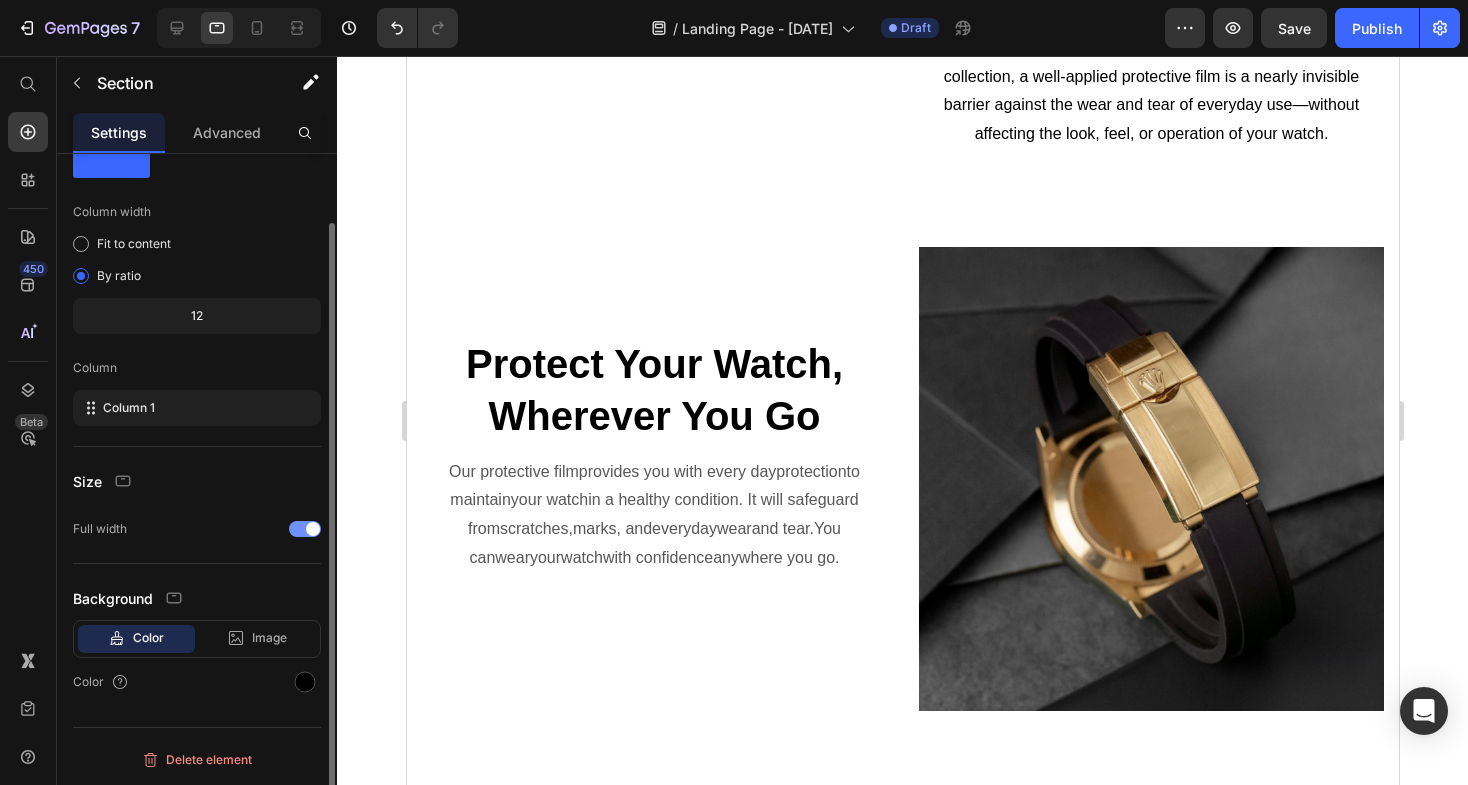 scroll, scrollTop: 0, scrollLeft: 0, axis: both 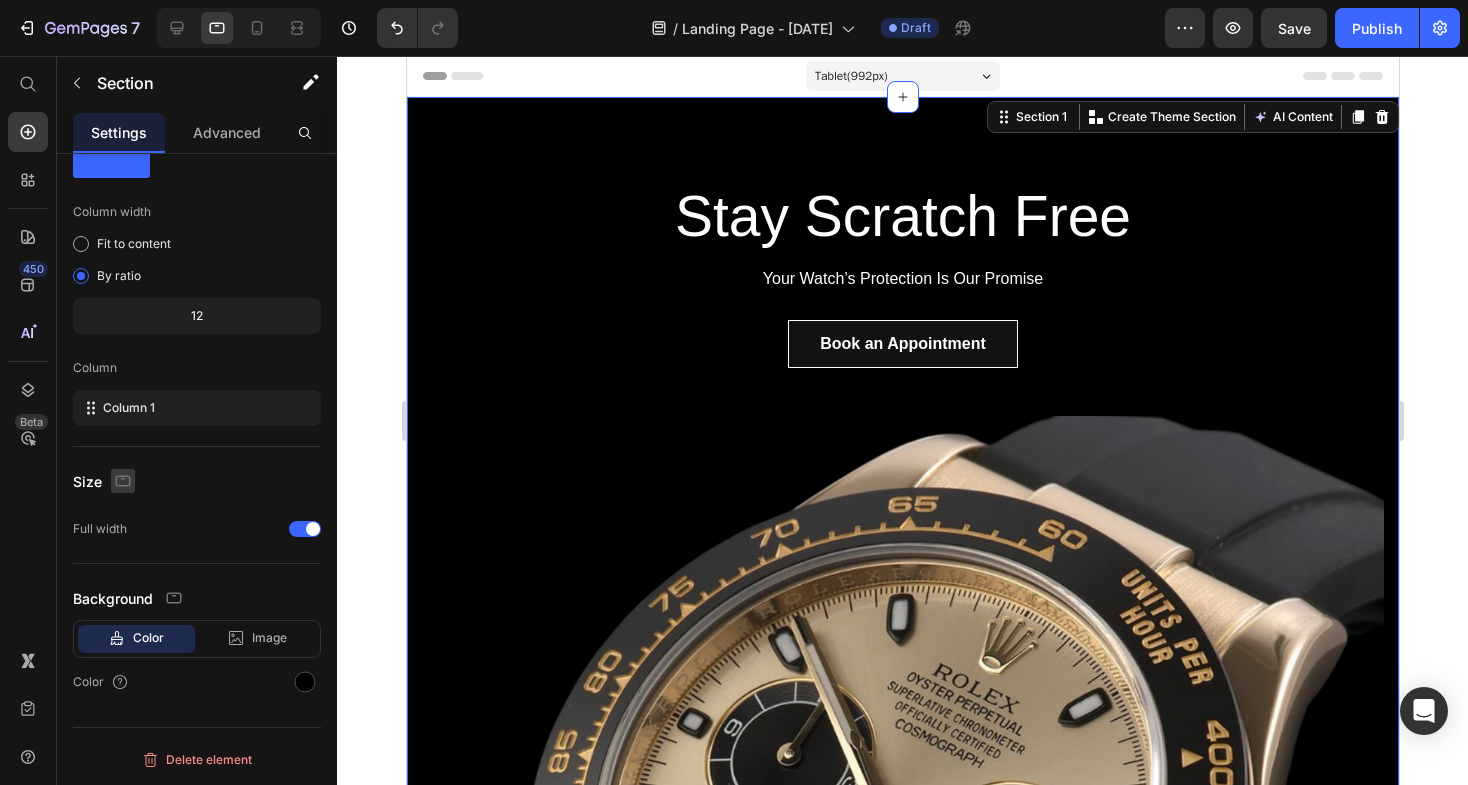 click 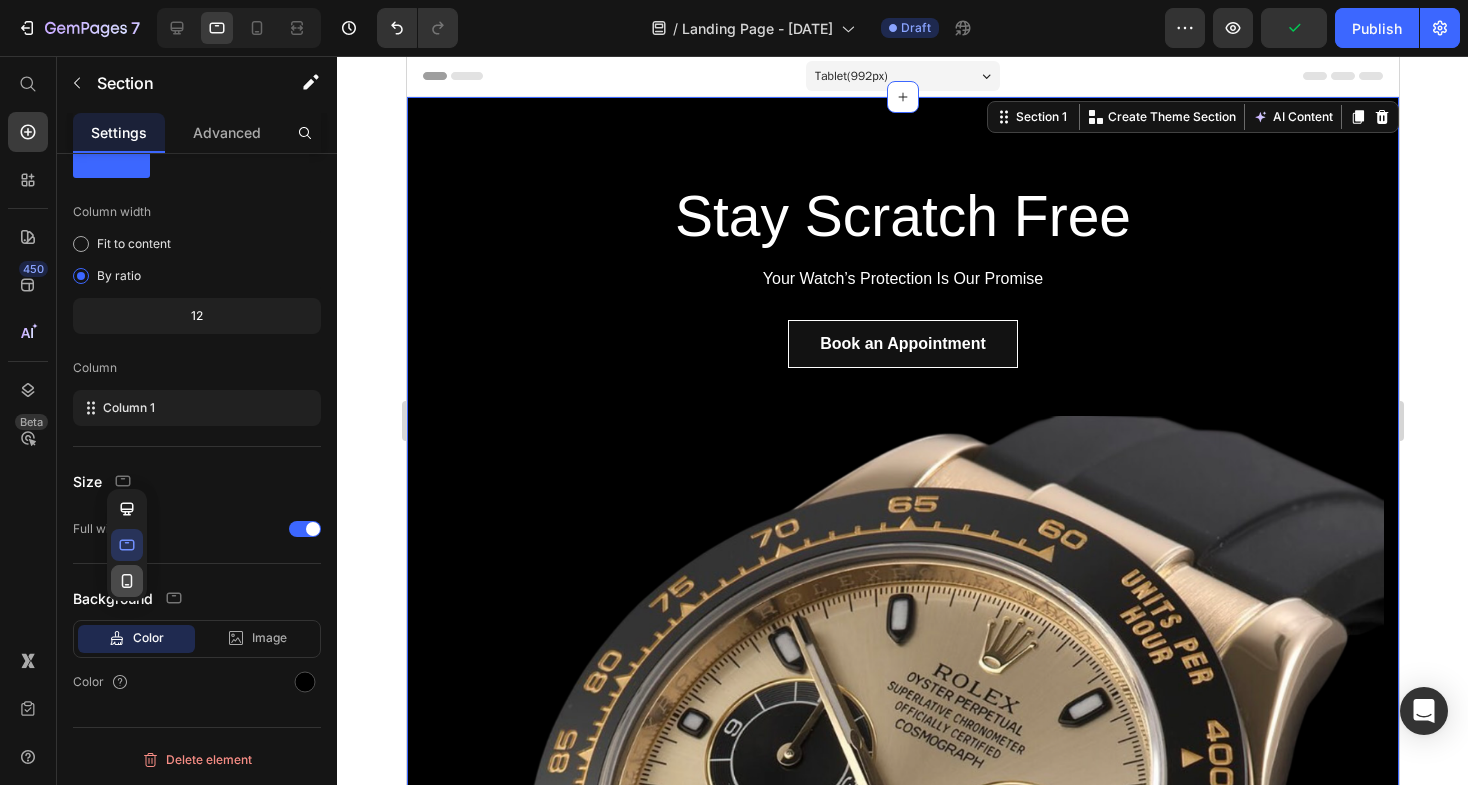 click 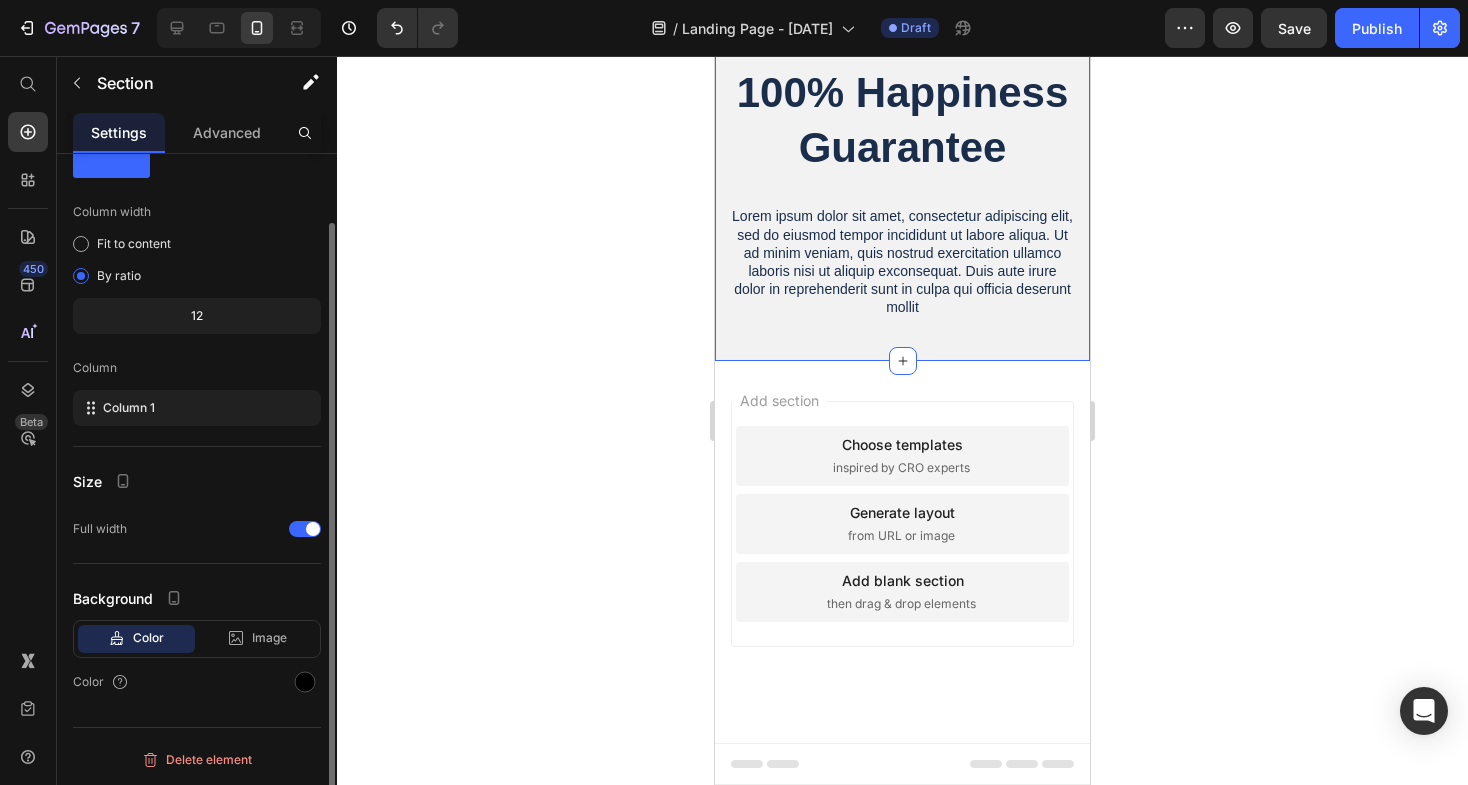 scroll, scrollTop: 2624, scrollLeft: 0, axis: vertical 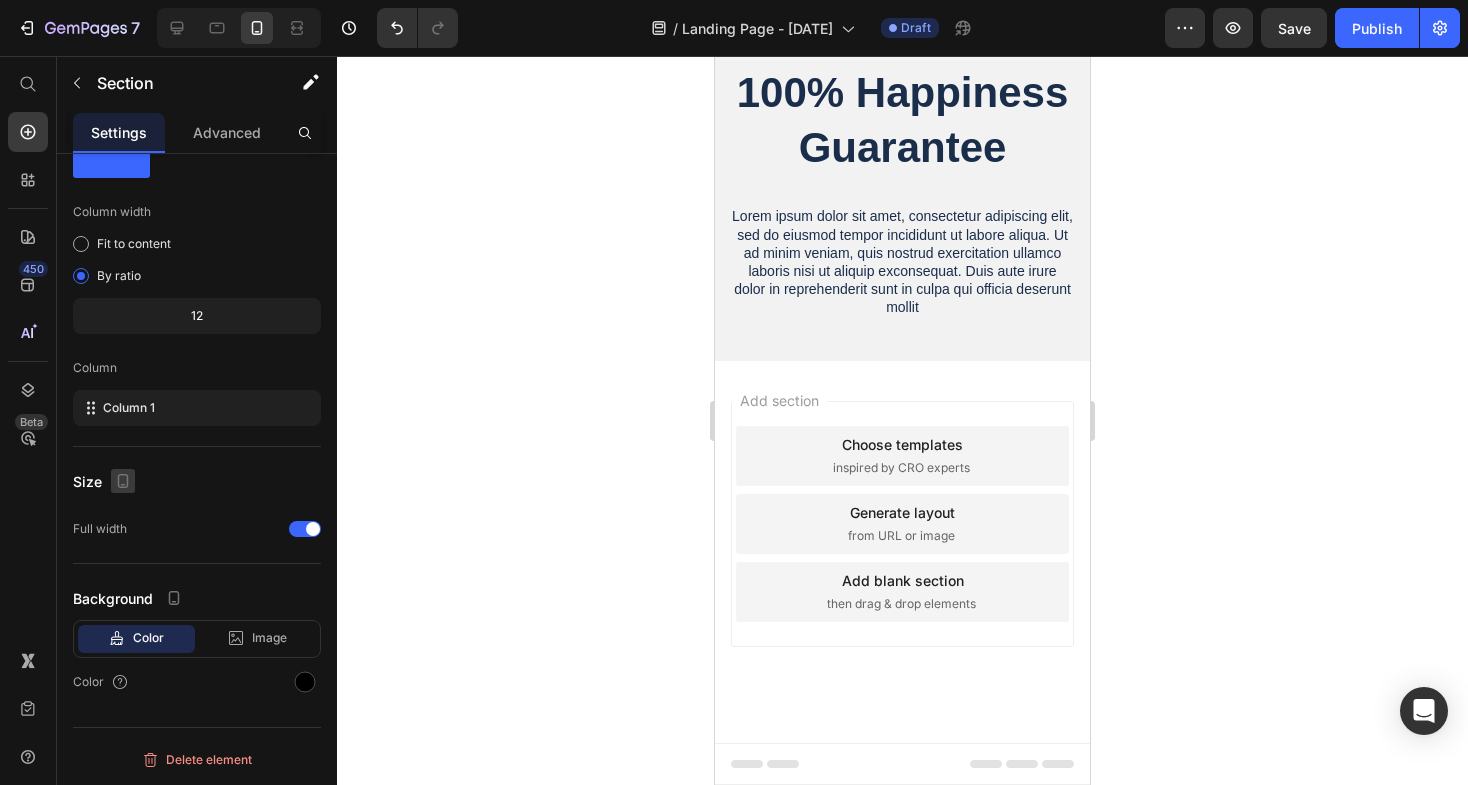 click 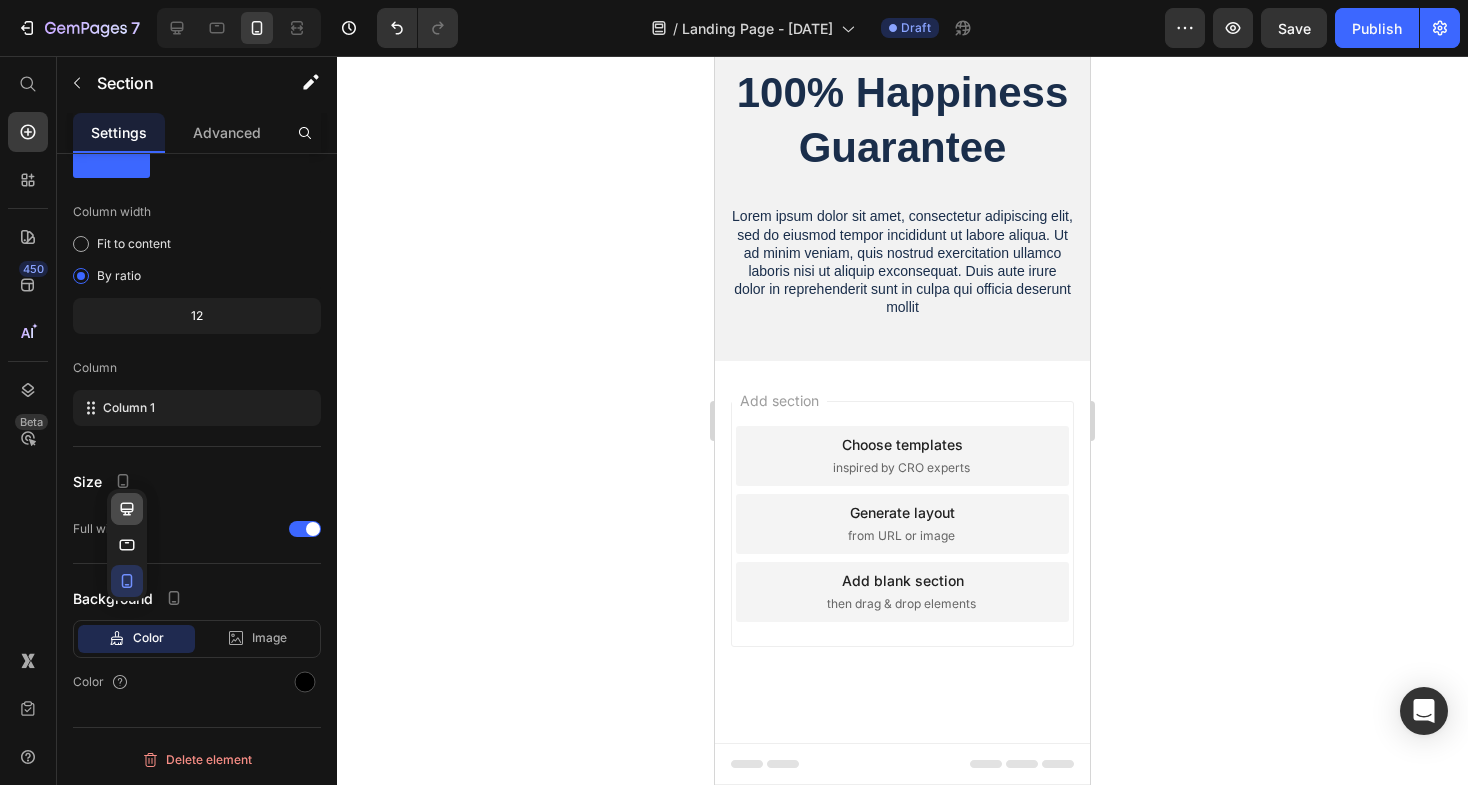 click 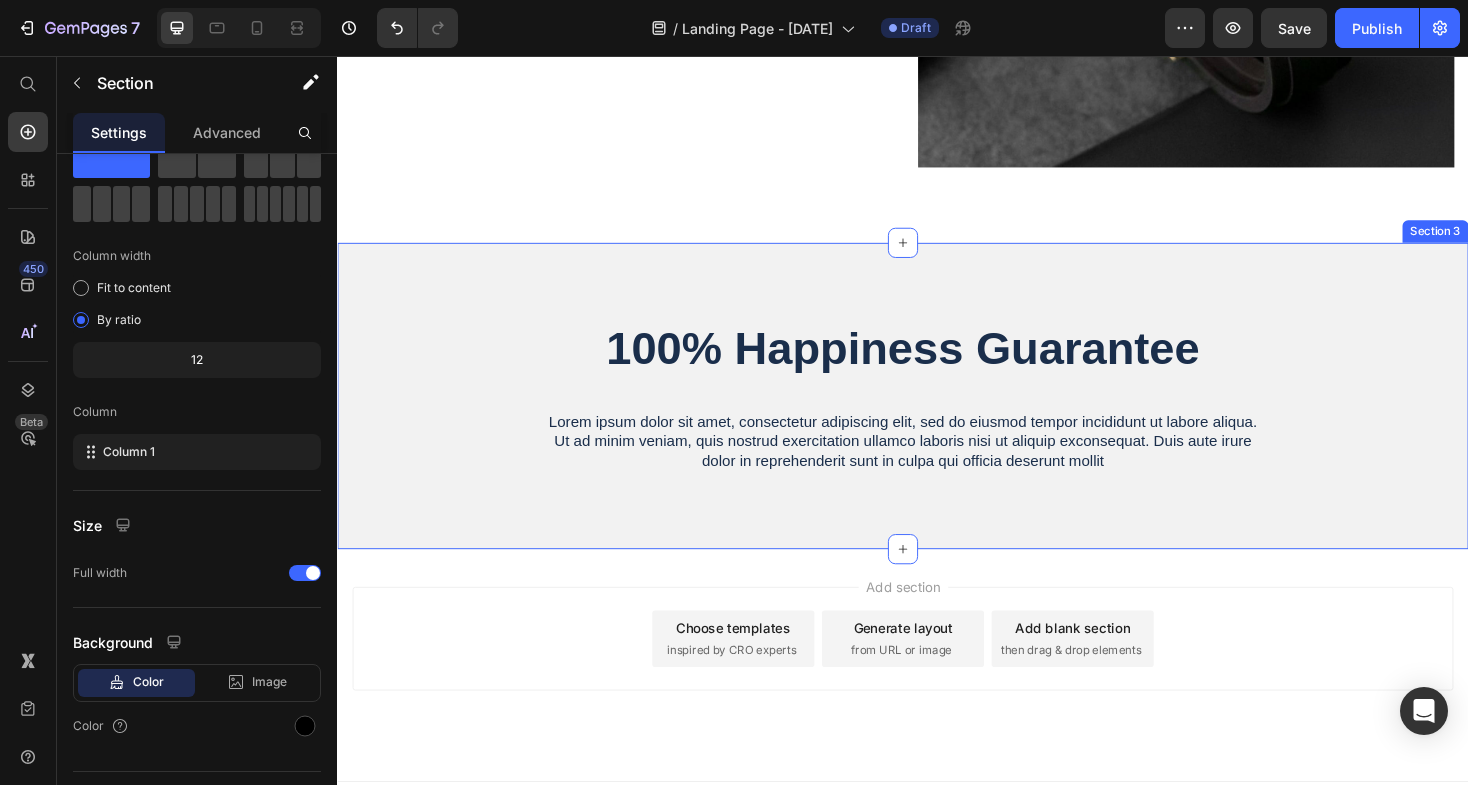 scroll, scrollTop: 57, scrollLeft: 0, axis: vertical 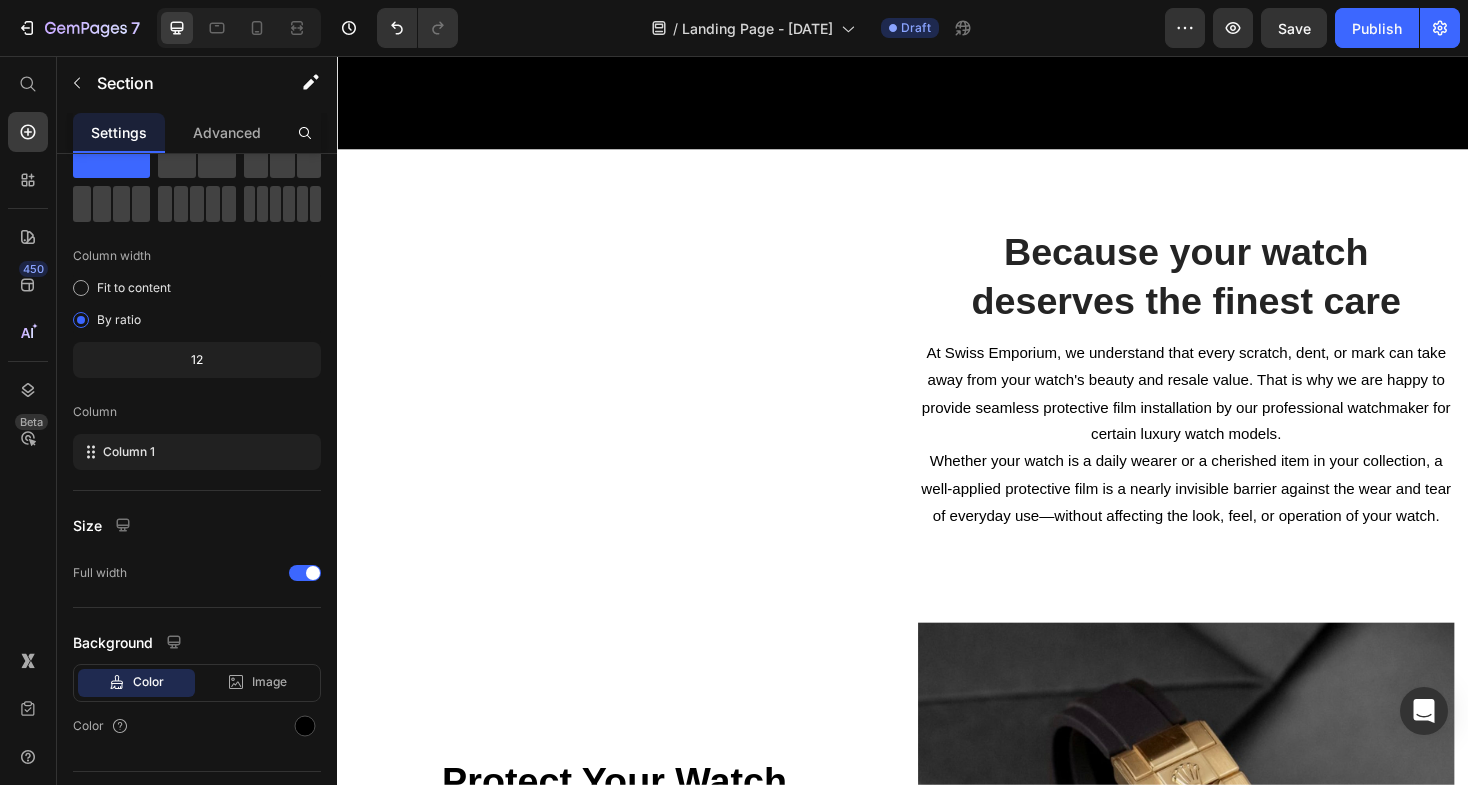 click on "Size" at bounding box center (197, 525) 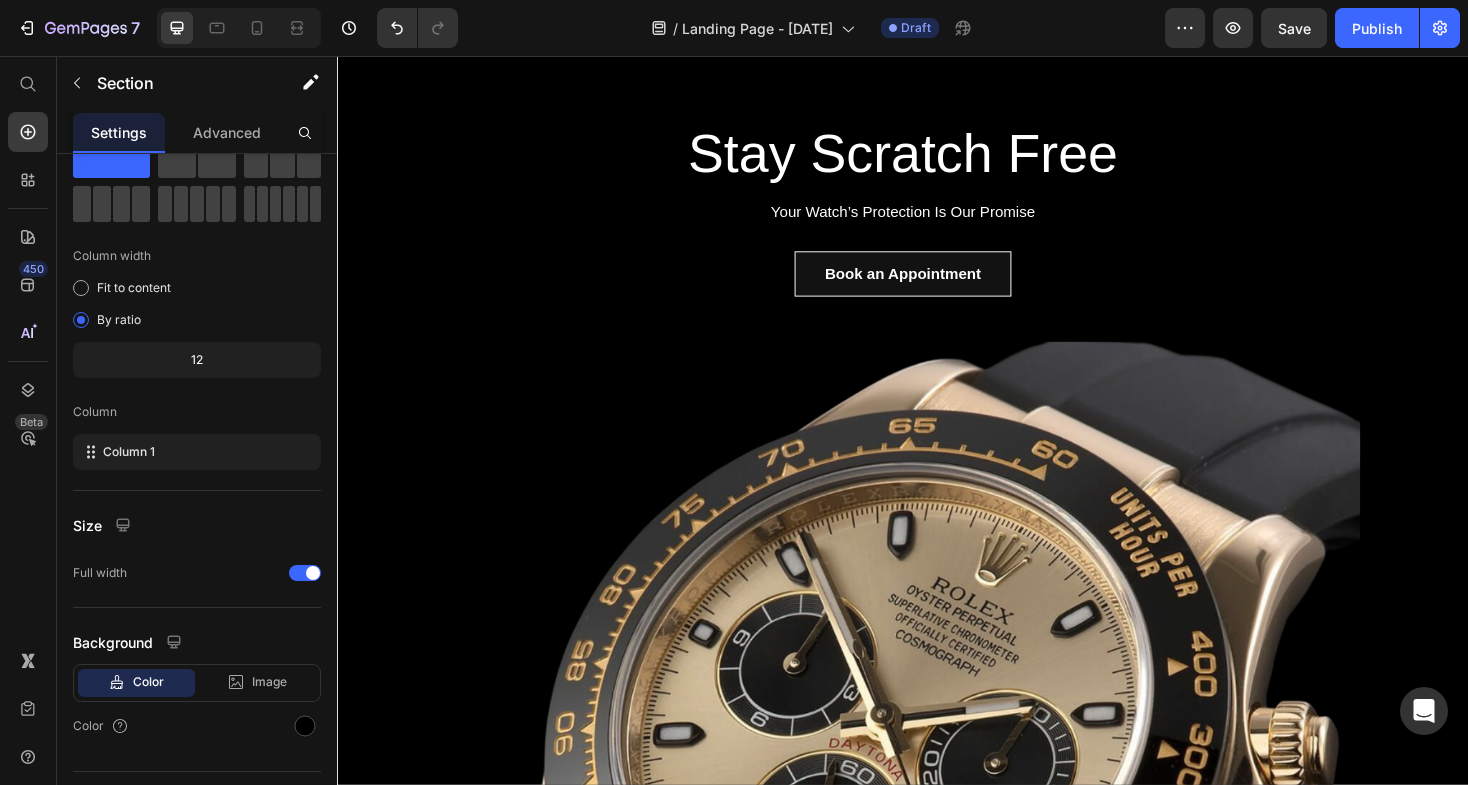 scroll, scrollTop: 0, scrollLeft: 0, axis: both 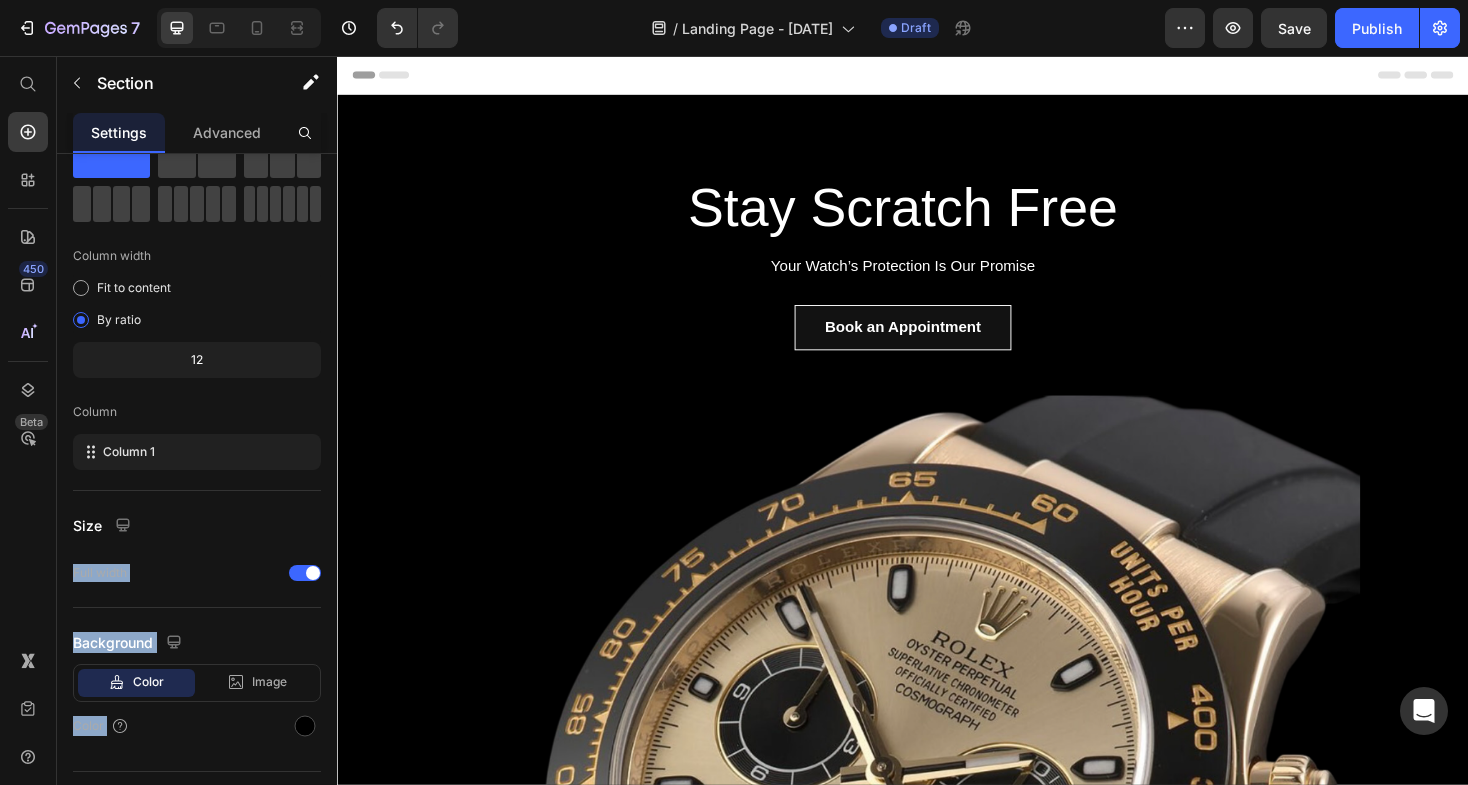 drag, startPoint x: 365, startPoint y: 433, endPoint x: 256, endPoint y: 475, distance: 116.81181 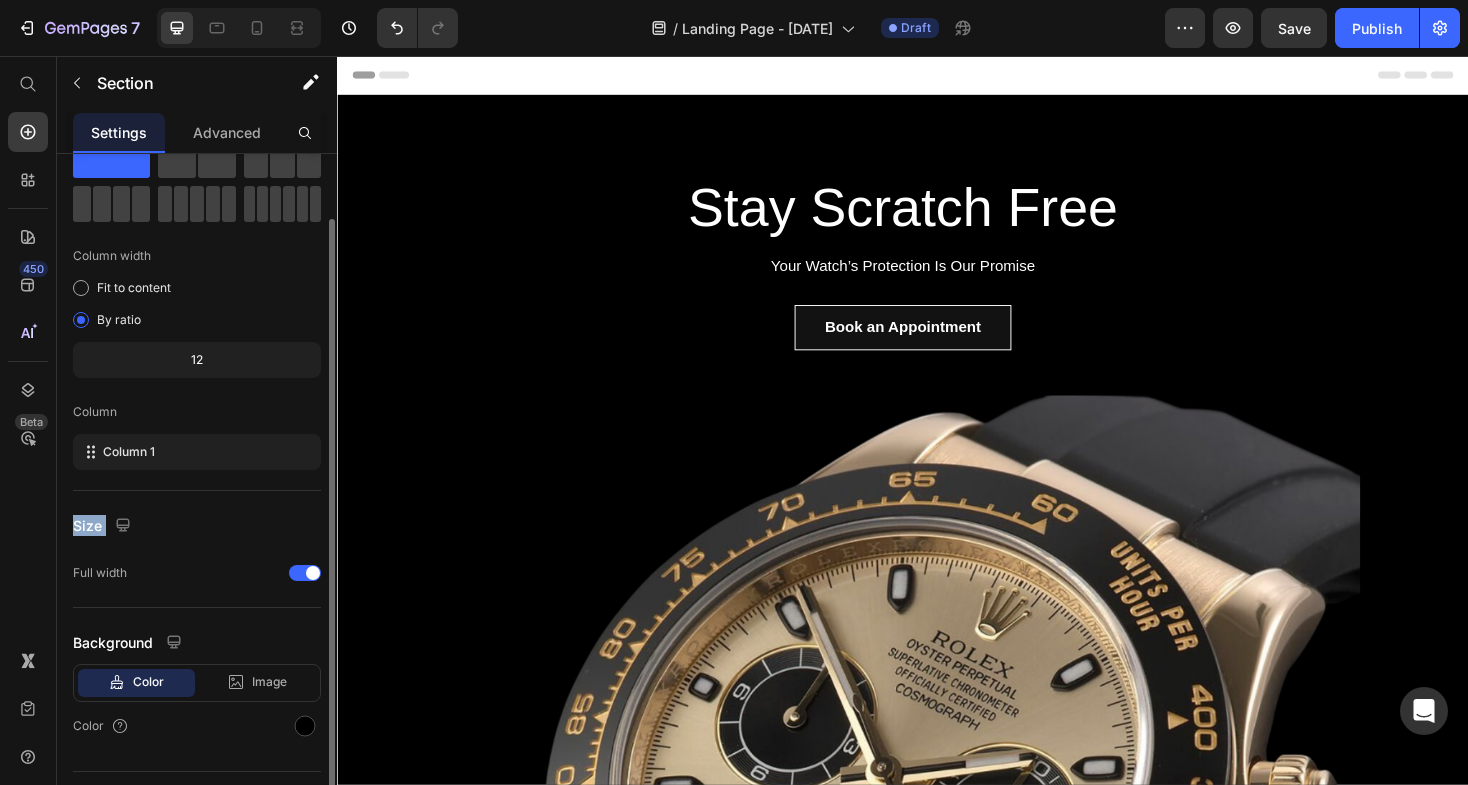 scroll, scrollTop: 120, scrollLeft: 0, axis: vertical 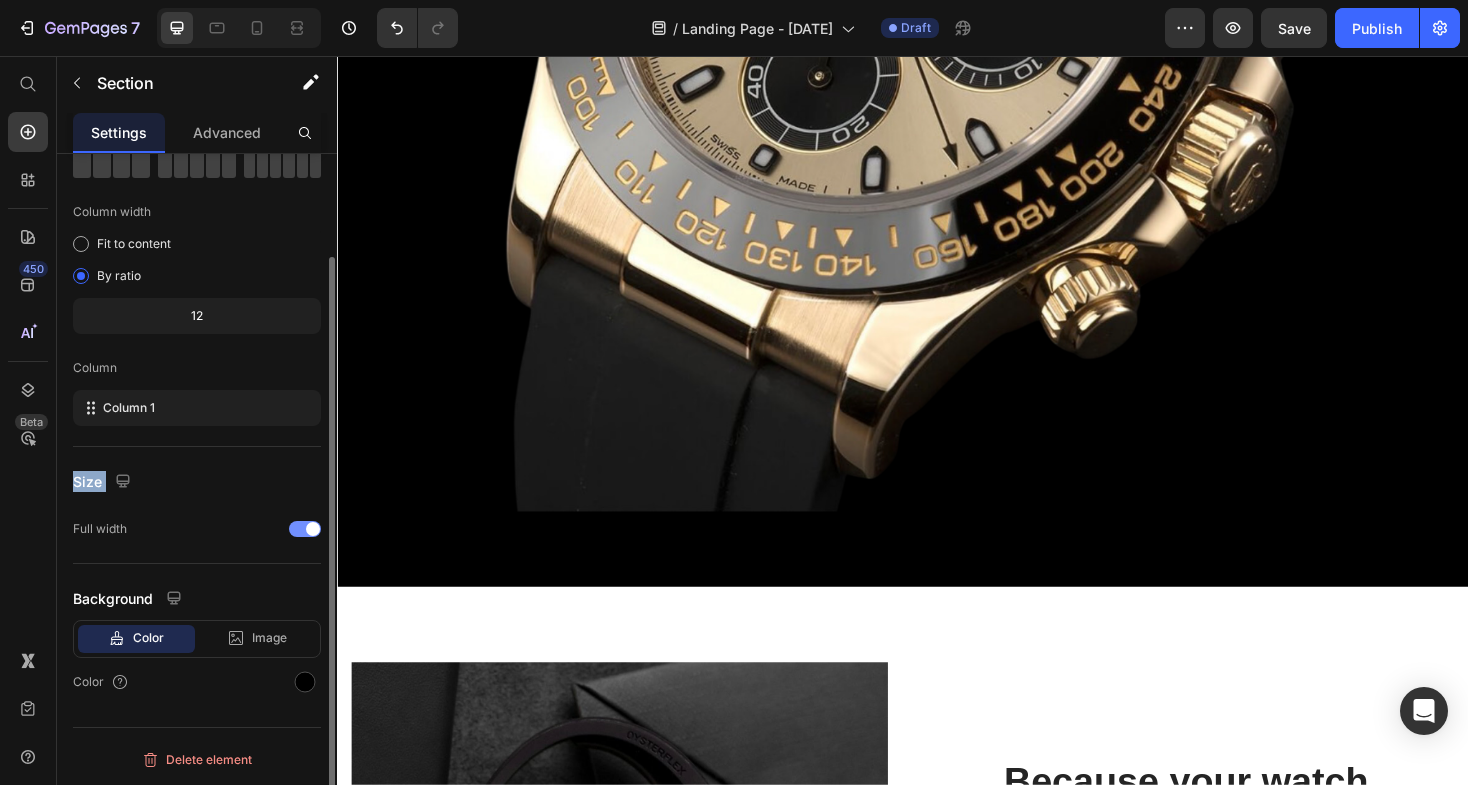 click at bounding box center (305, 529) 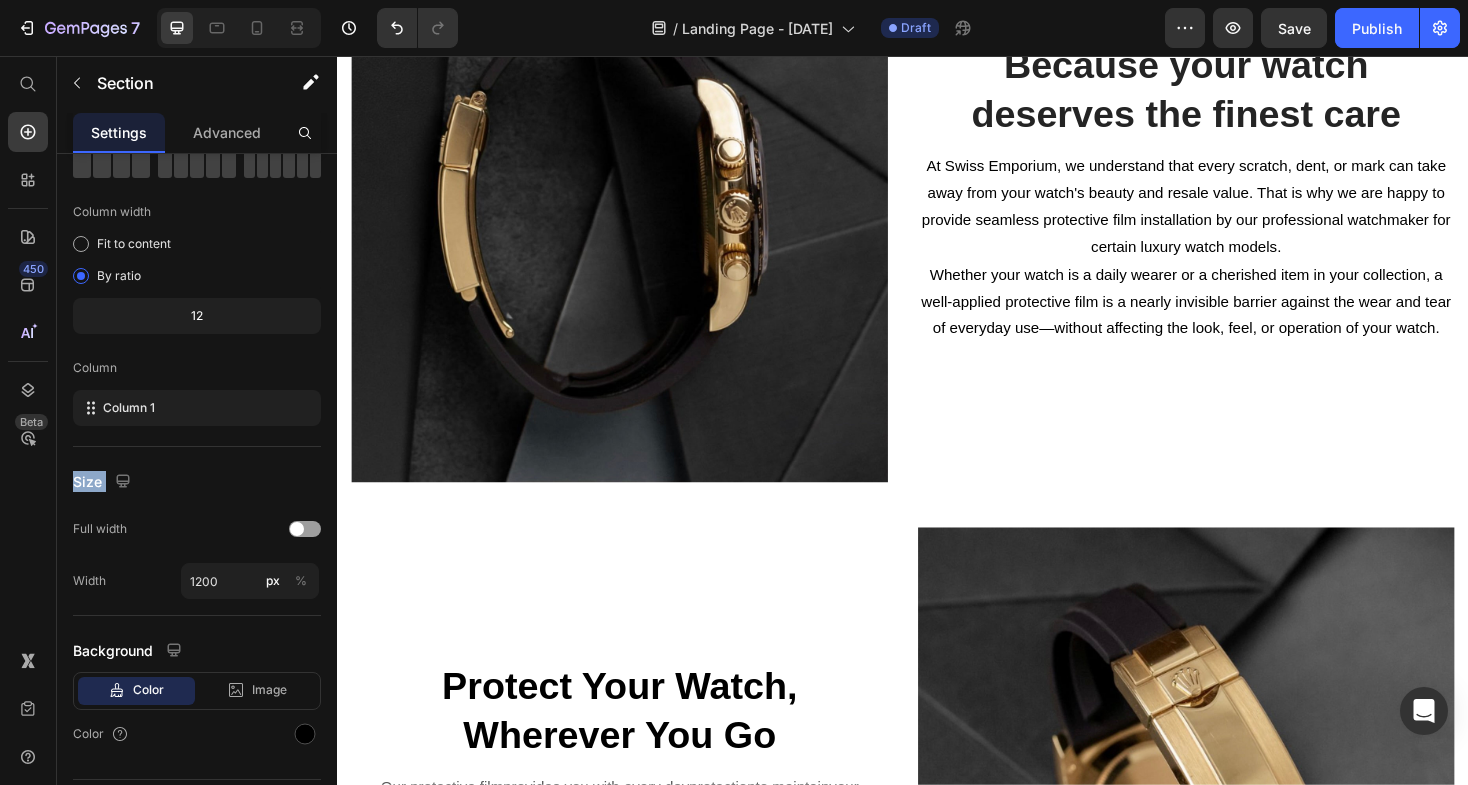 scroll, scrollTop: 1641, scrollLeft: 0, axis: vertical 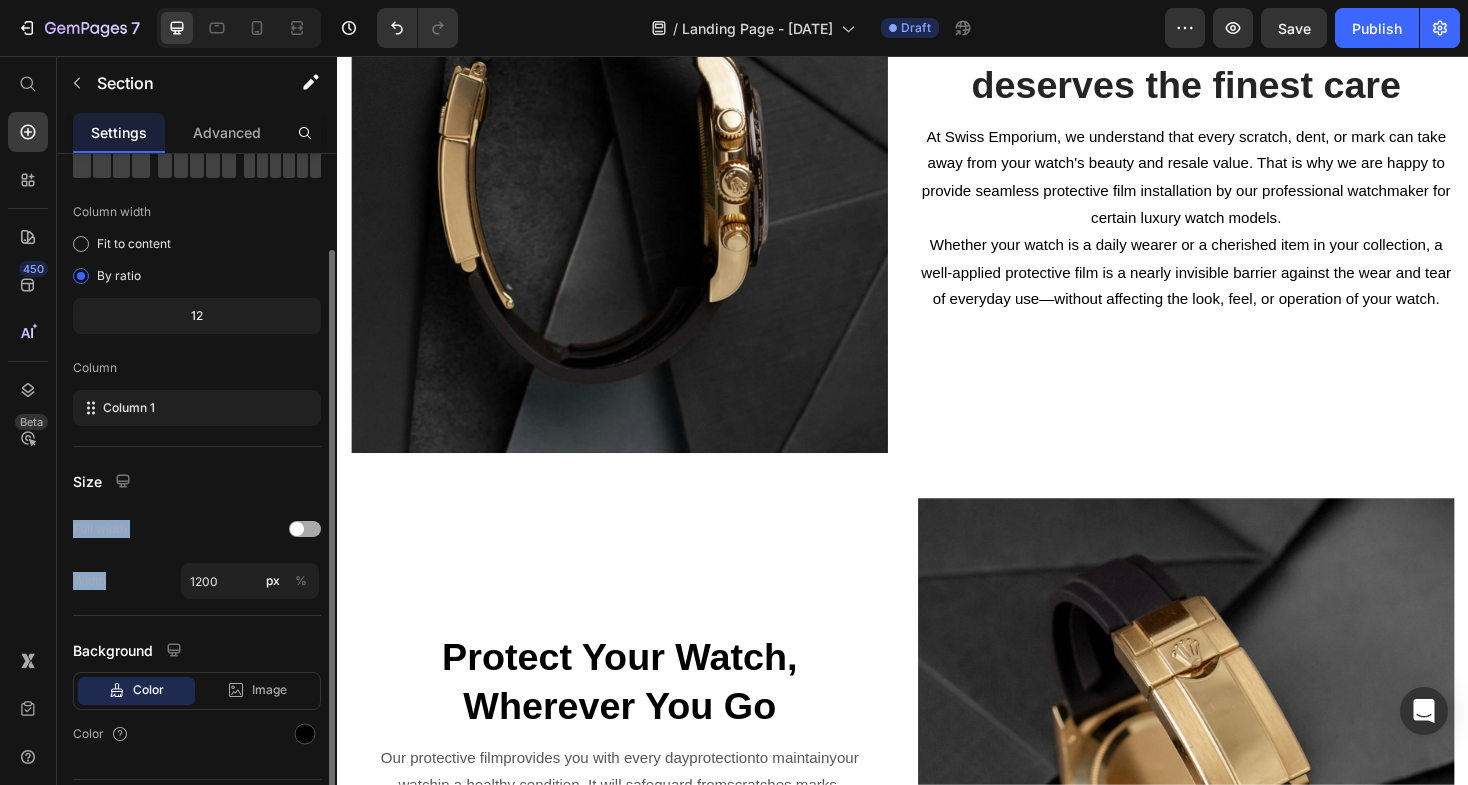 click at bounding box center (305, 529) 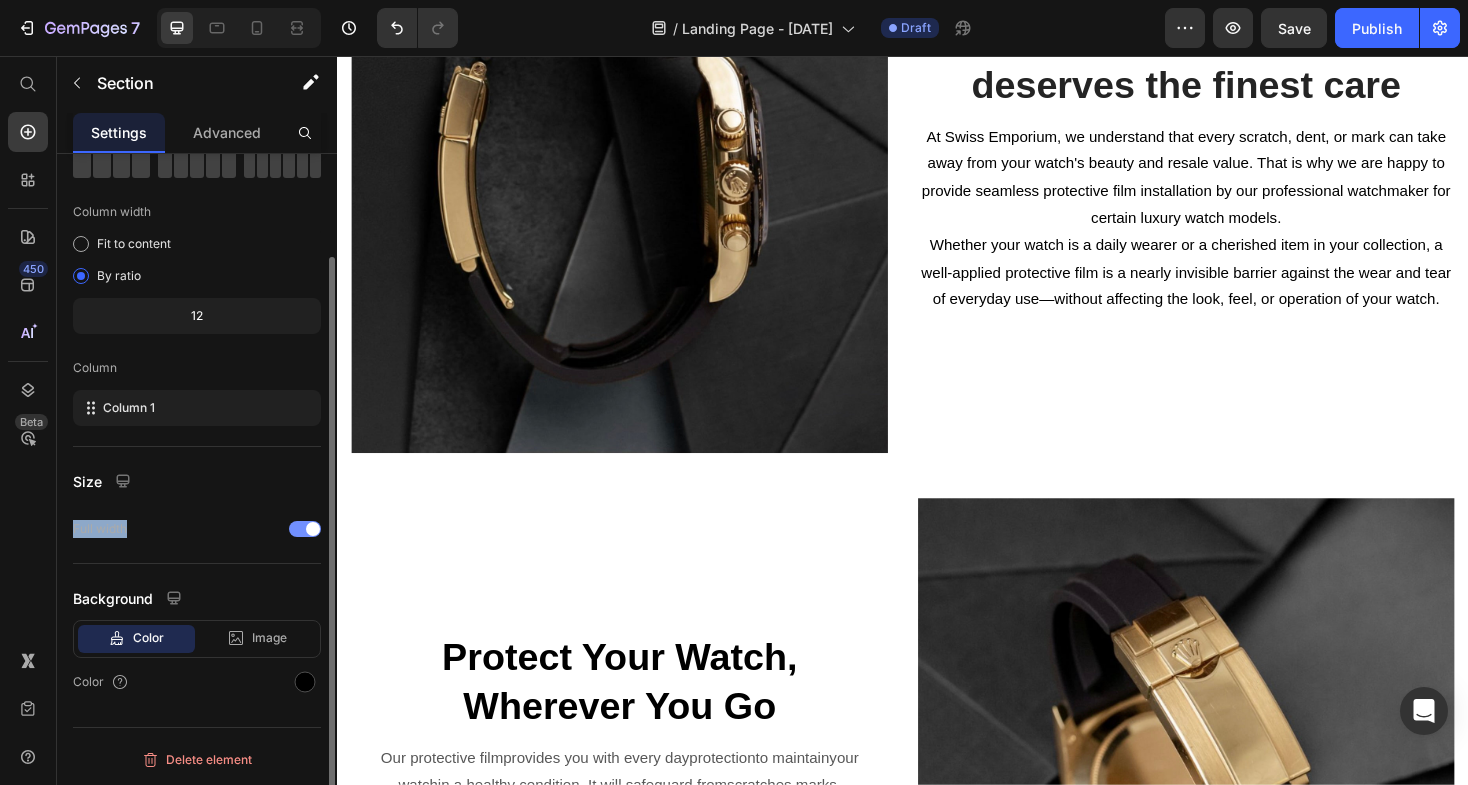 click at bounding box center (305, 529) 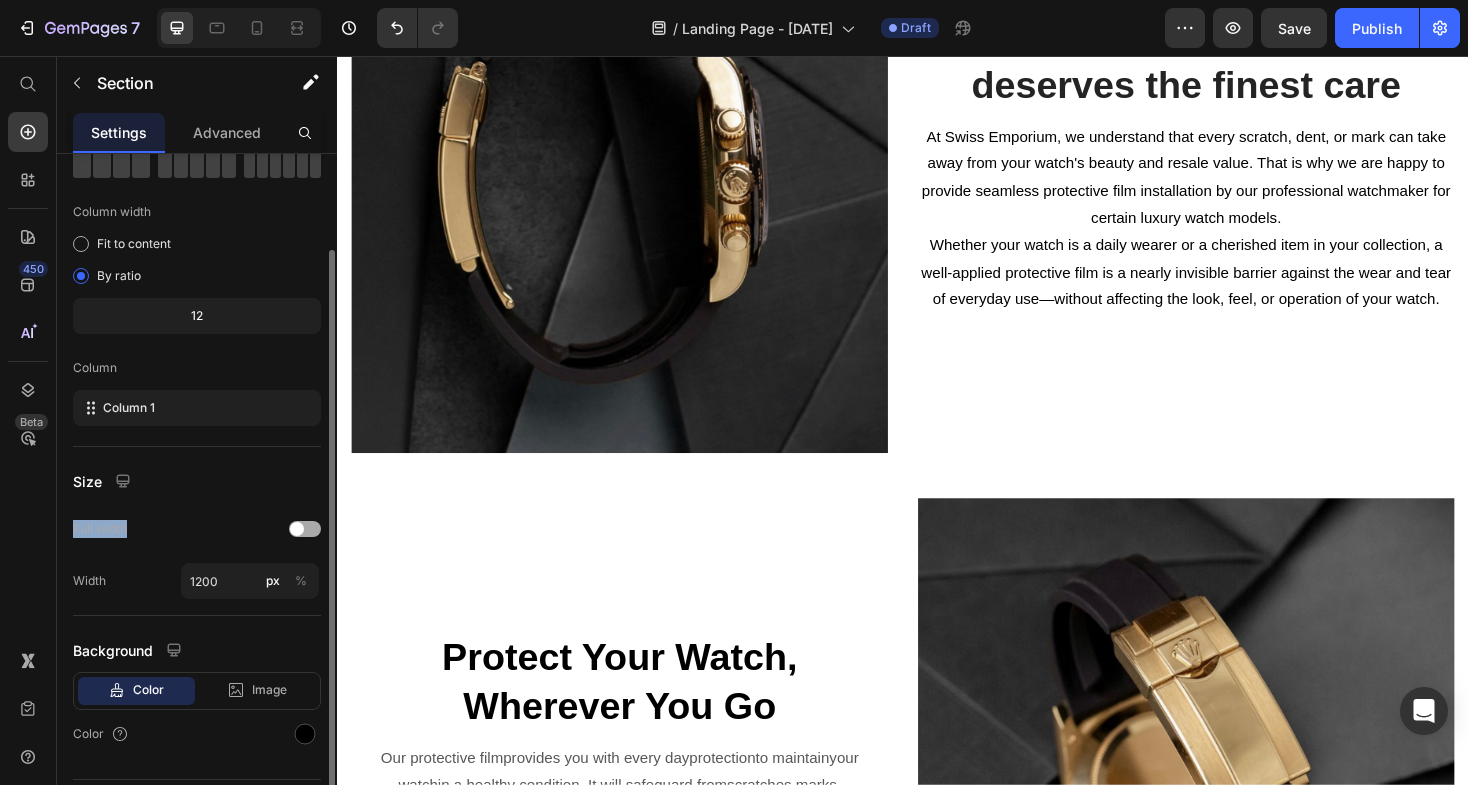 click at bounding box center [297, 529] 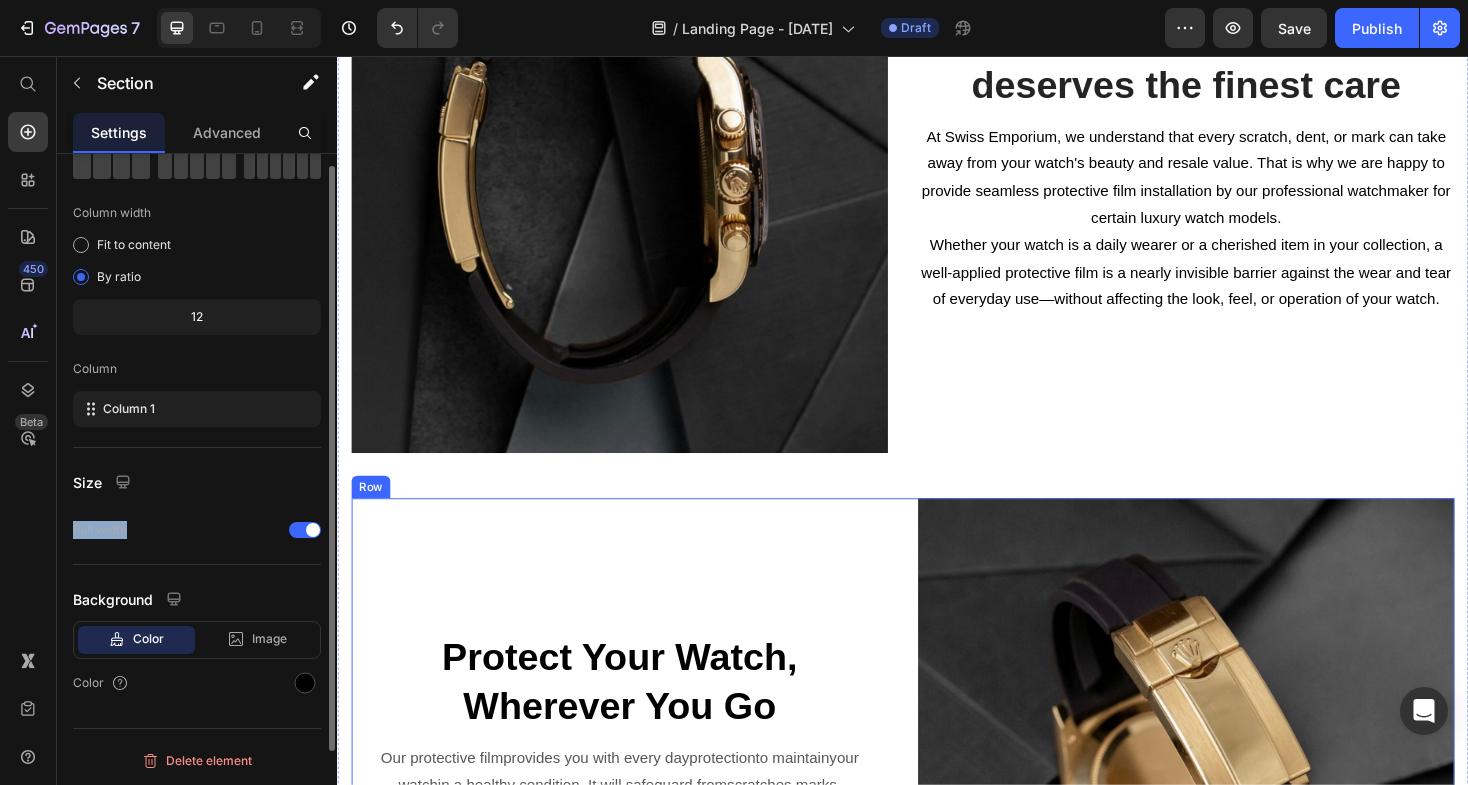 scroll, scrollTop: 71, scrollLeft: 0, axis: vertical 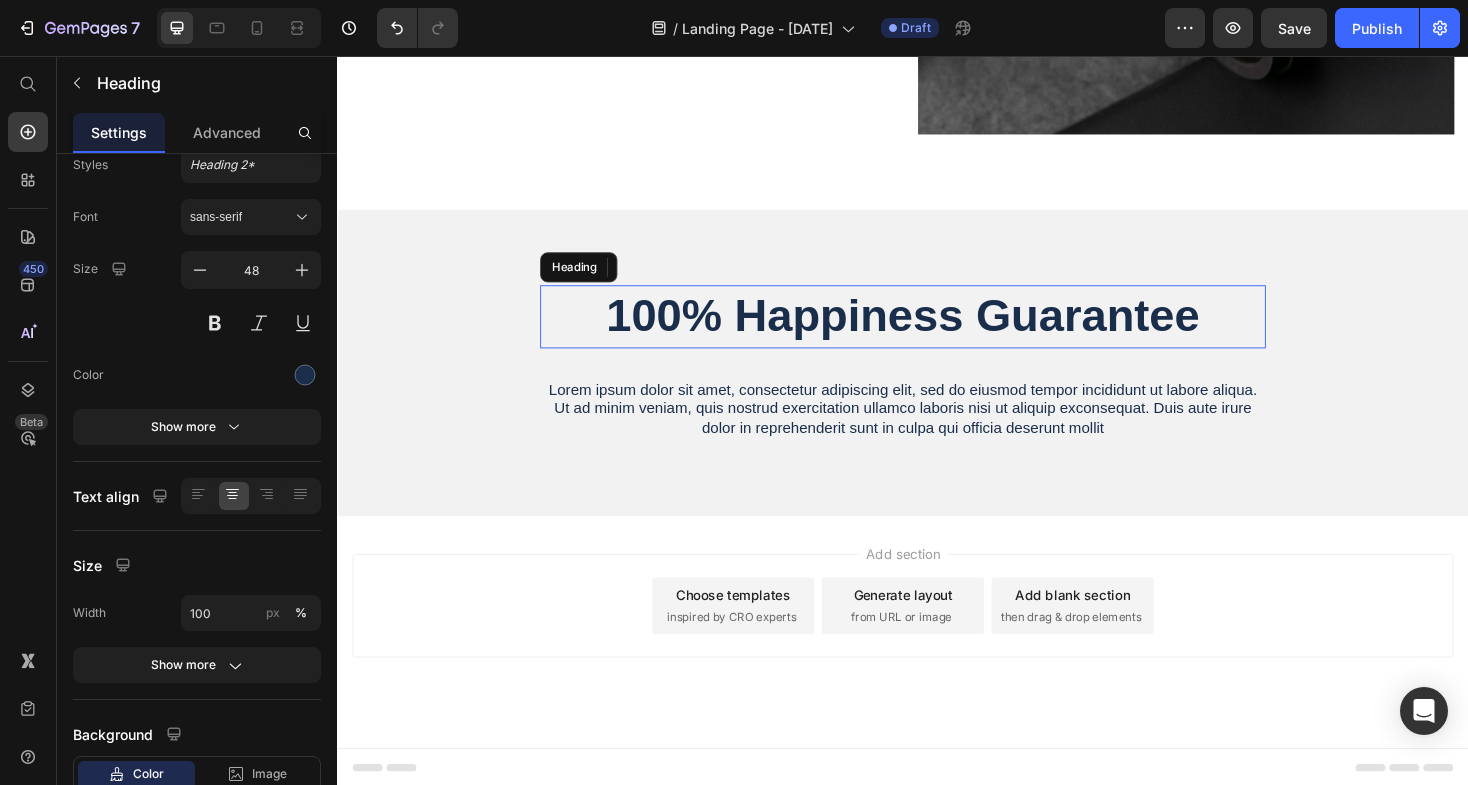 click on "100% Happiness Guarantee" at bounding box center [937, 332] 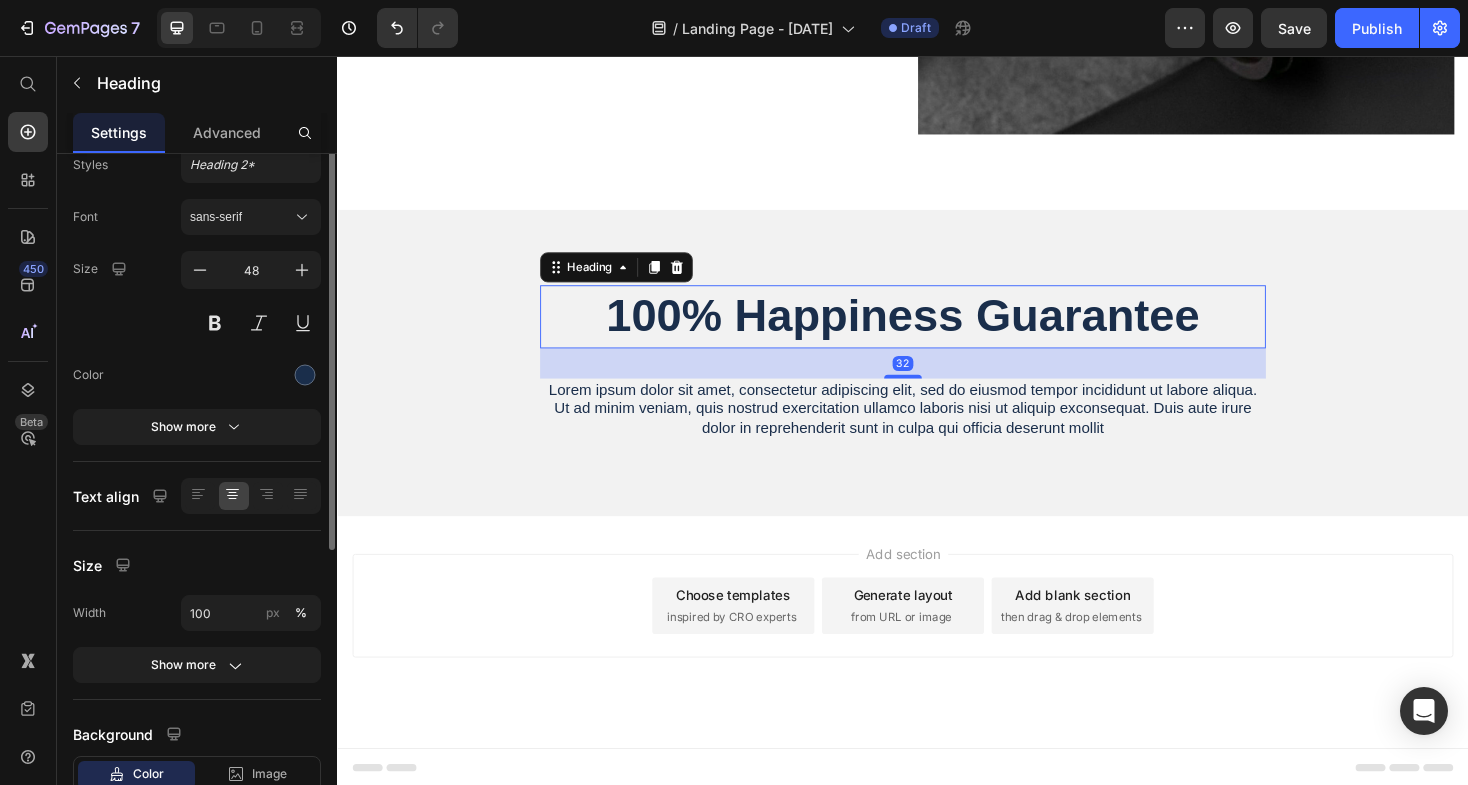 scroll, scrollTop: 0, scrollLeft: 0, axis: both 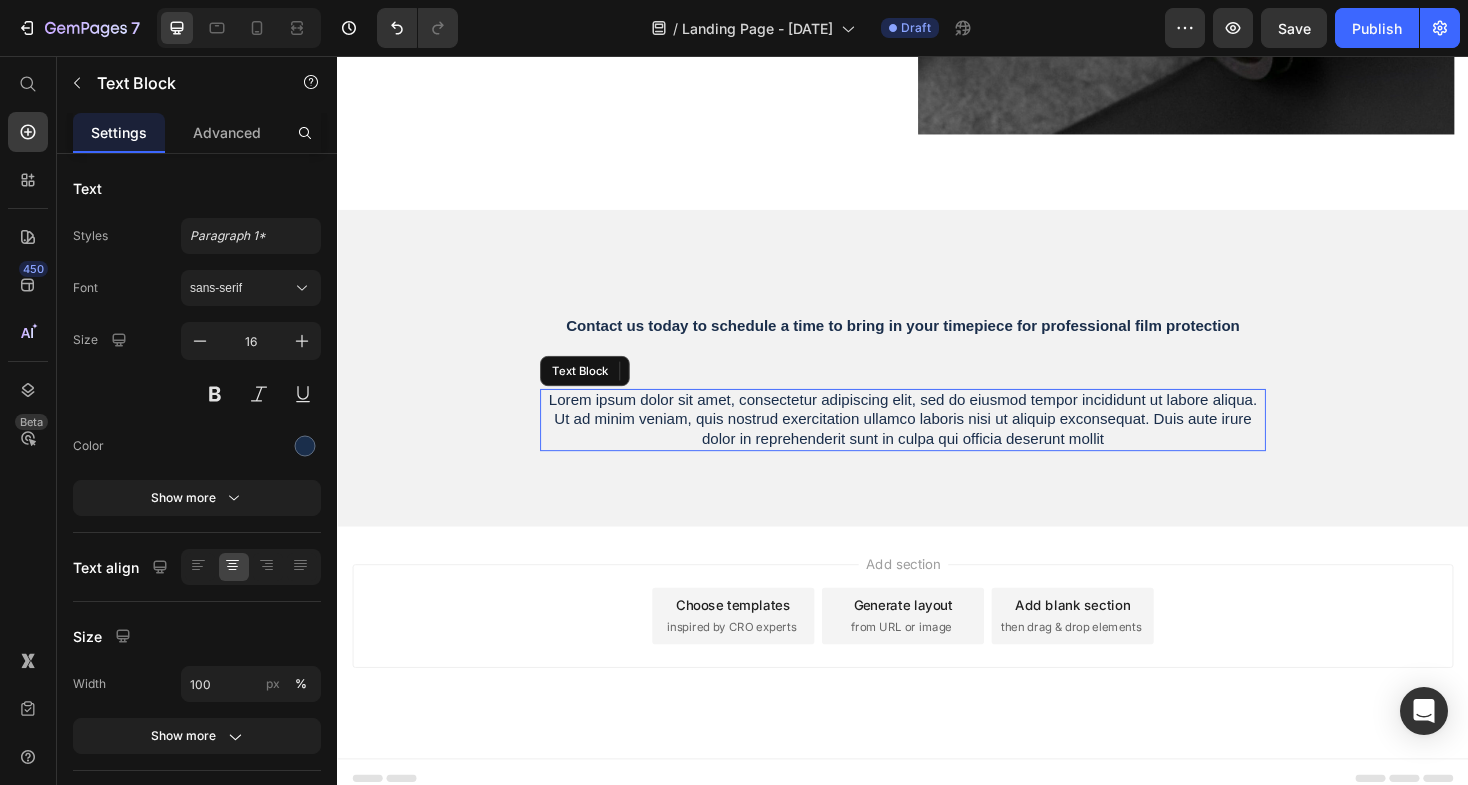 click on "Lorem ipsum dolor sit amet, consectetur adipiscing elit, sed do eiusmod tempor incididunt ut labore aliqua. Ut ad minim veniam, quis nostrud exercitation ullamco laboris nisi ut aliquip exconsequat. Duis aute irure dolor in reprehenderit sunt in culpa qui officia deserunt mollit" at bounding box center [937, 442] 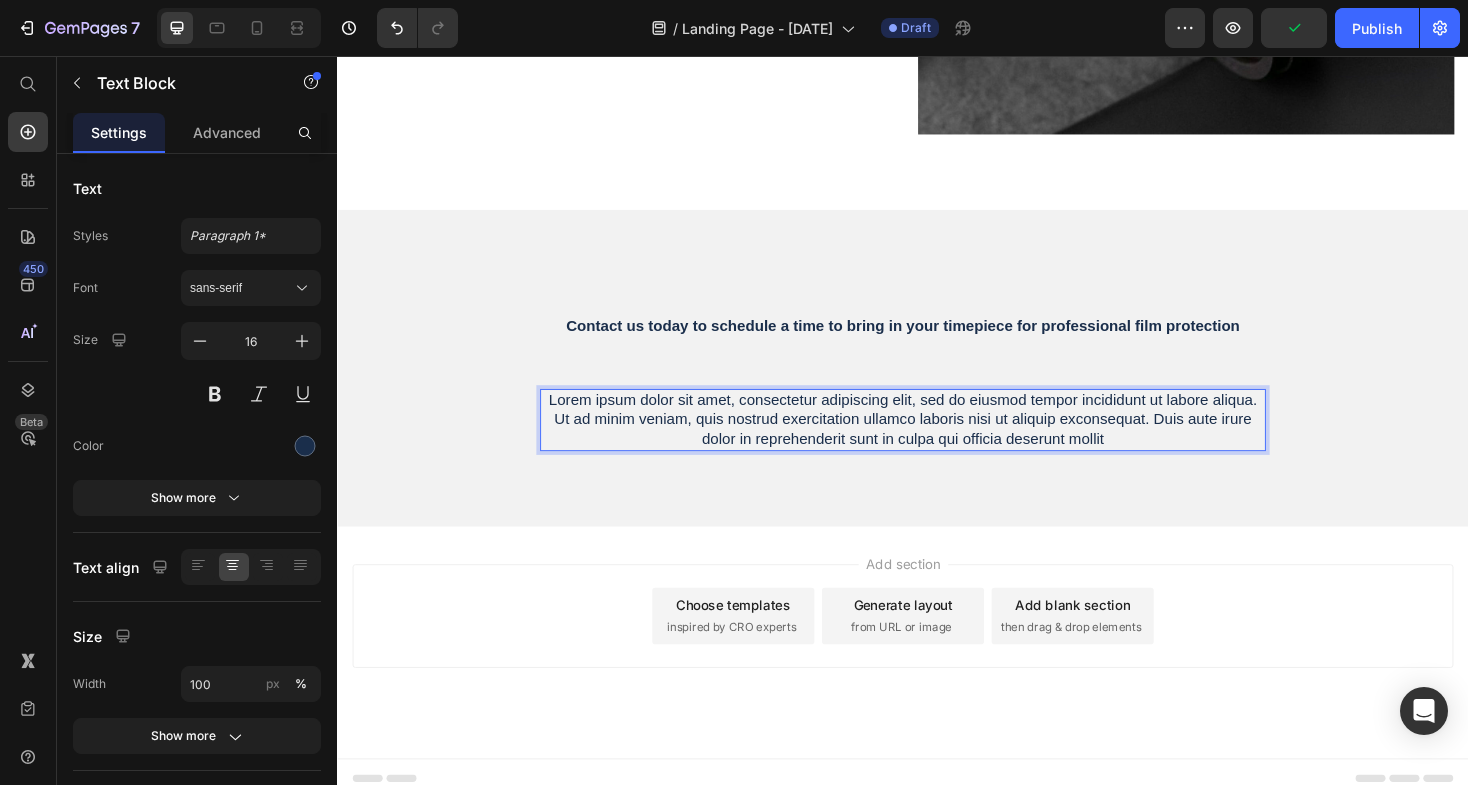 click on "Lorem ipsum dolor sit amet, consectetur adipiscing elit, sed do eiusmod tempor incididunt ut labore aliqua. Ut ad minim veniam, quis nostrud exercitation ullamco laboris nisi ut aliquip exconsequat. Duis aute irure dolor in reprehenderit sunt in culpa qui officia deserunt mollit" at bounding box center (937, 442) 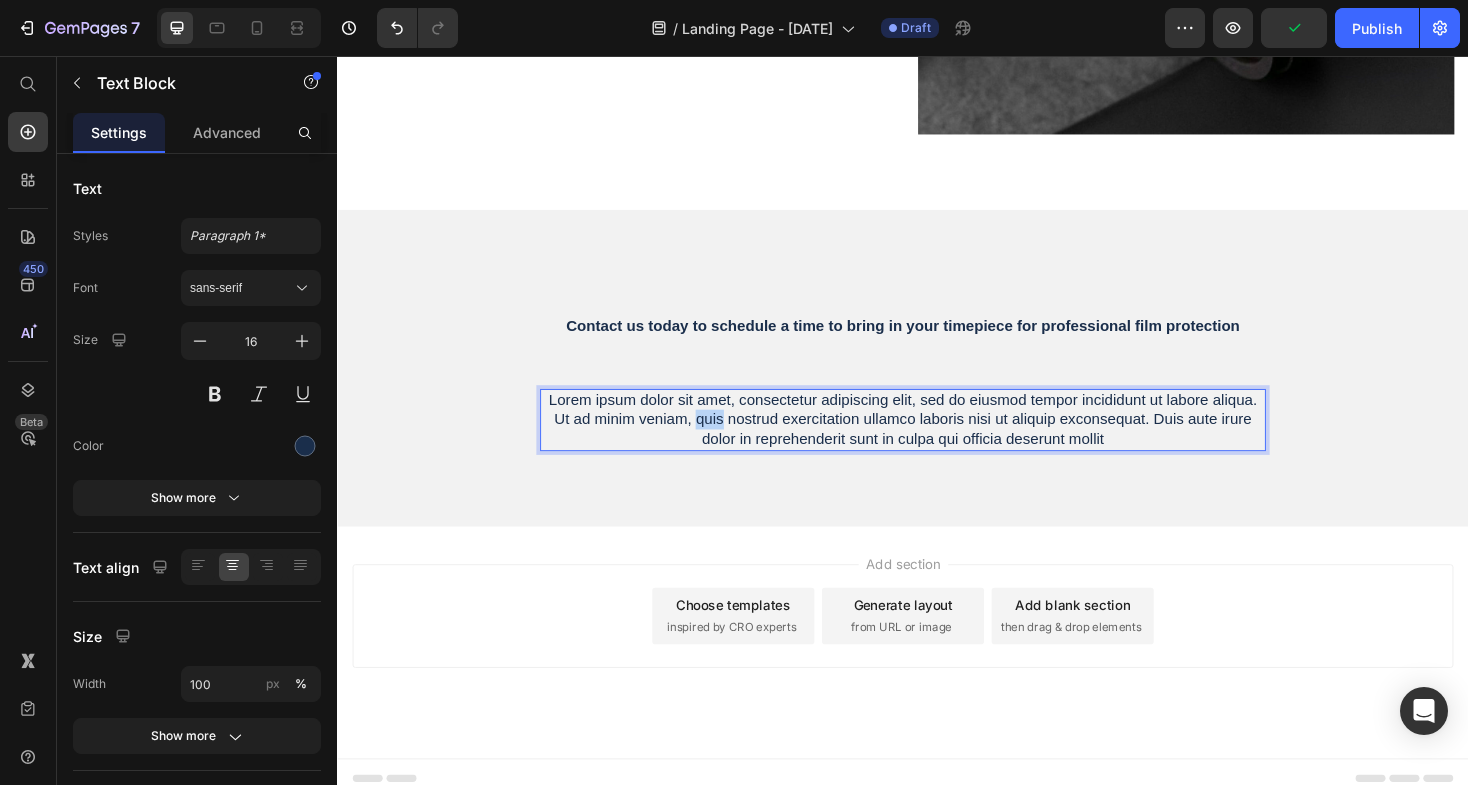 click on "Lorem ipsum dolor sit amet, consectetur adipiscing elit, sed do eiusmod tempor incididunt ut labore aliqua. Ut ad minim veniam, quis nostrud exercitation ullamco laboris nisi ut aliquip exconsequat. Duis aute irure dolor in reprehenderit sunt in culpa qui officia deserunt mollit" at bounding box center [937, 442] 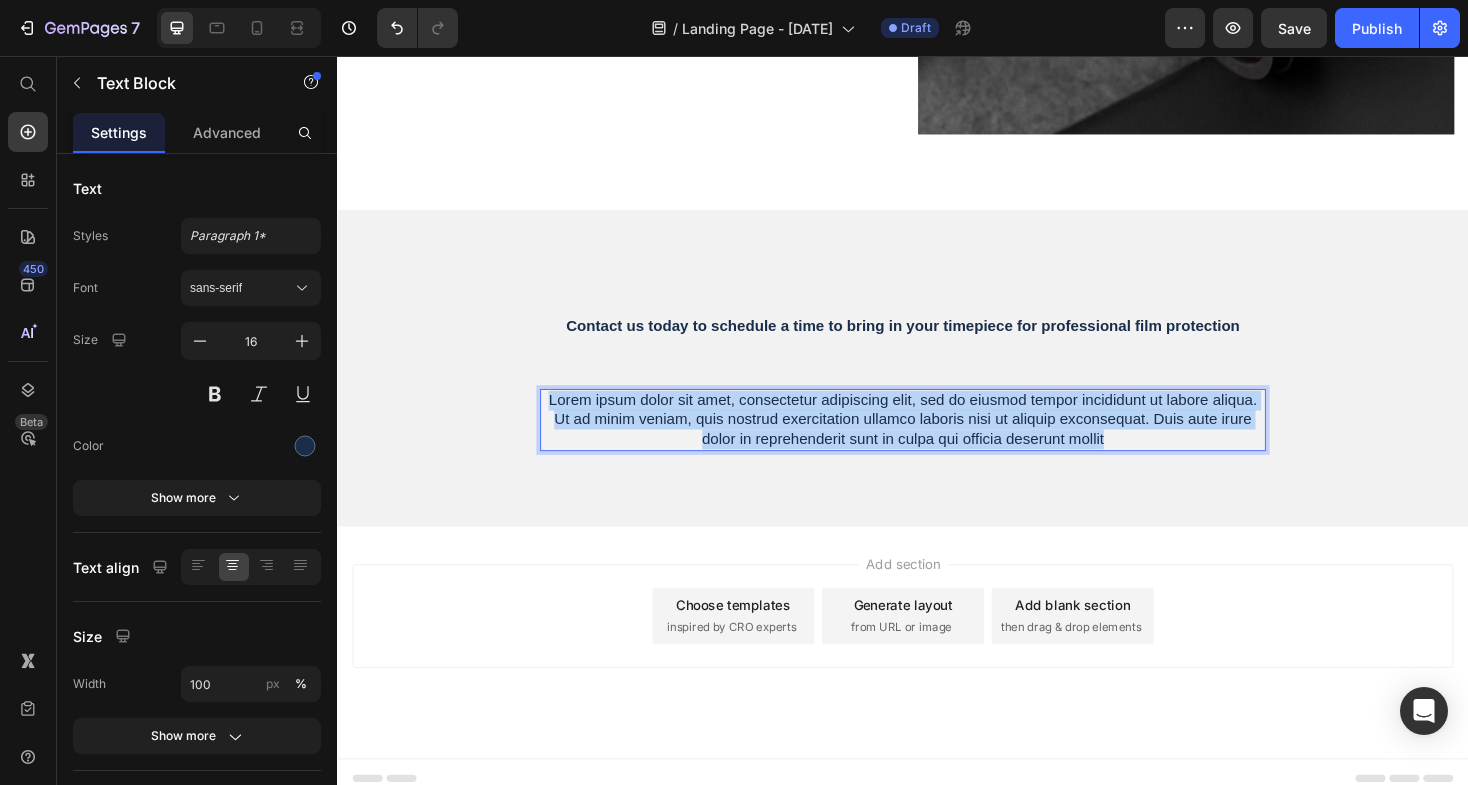click on "Lorem ipsum dolor sit amet, consectetur adipiscing elit, sed do eiusmod tempor incididunt ut labore aliqua. Ut ad minim veniam, quis nostrud exercitation ullamco laboris nisi ut aliquip exconsequat. Duis aute irure dolor in reprehenderit sunt in culpa qui officia deserunt mollit" at bounding box center [937, 442] 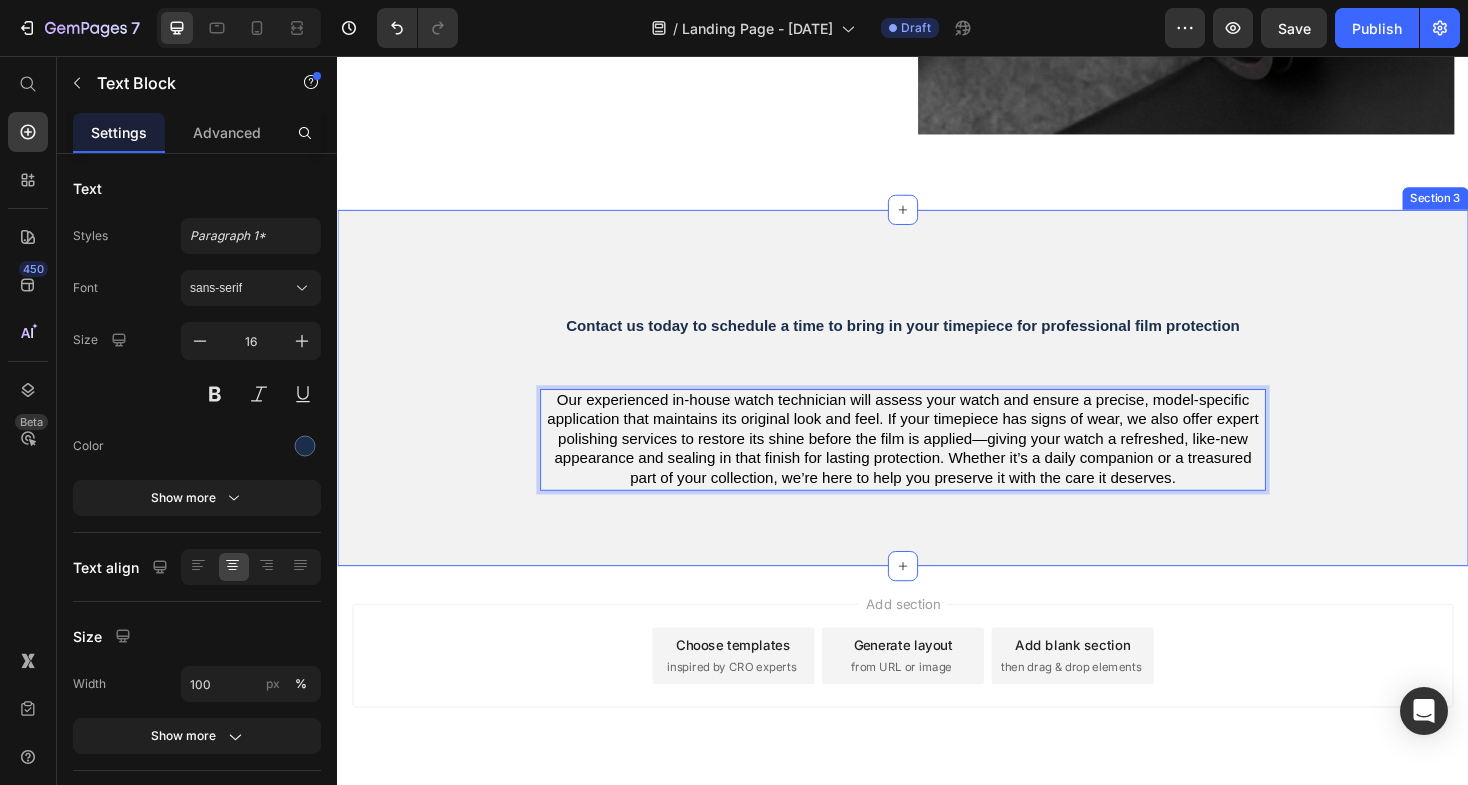 click on "Image Because your watch deserves the finest care Heading At Swiss Emporium, we understand that every scratch, dent, or mark can take away from your watch's beauty and resale value. That is why we are happy to provide seamless protective film installation by our professional watchmaker for certain luxury watch models. Whether your watch is a daily wearer or a cherished item in your collection, a well-applied protective film is a nearly invisible barrier against the wear and tear of everyday use—without affecting the look, feel, or operation of your watch. Text block Row Protect Your Watch, Wherever You Go Heading Our protective film  provides   you   with   every day  protection  to   maintain  your watch  in   a   healthy   condition.   It   will safeguard from  scratches,  marks , and  everyday  wear  and tear.  You can  wear  your  watch  with confidence  anywhere   you   go . Text block Image Row Section 2" at bounding box center [937, -454] 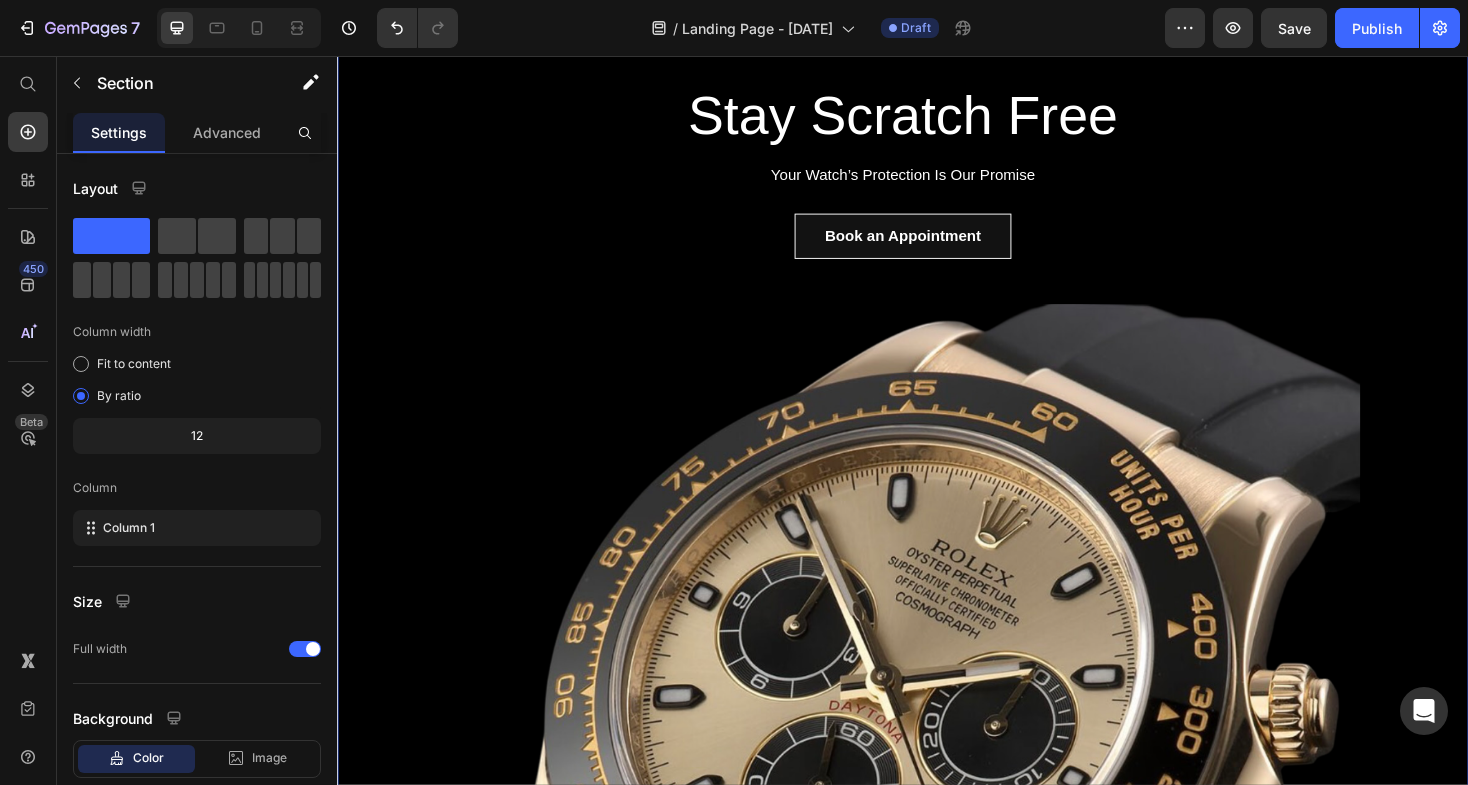 scroll, scrollTop: 106, scrollLeft: 0, axis: vertical 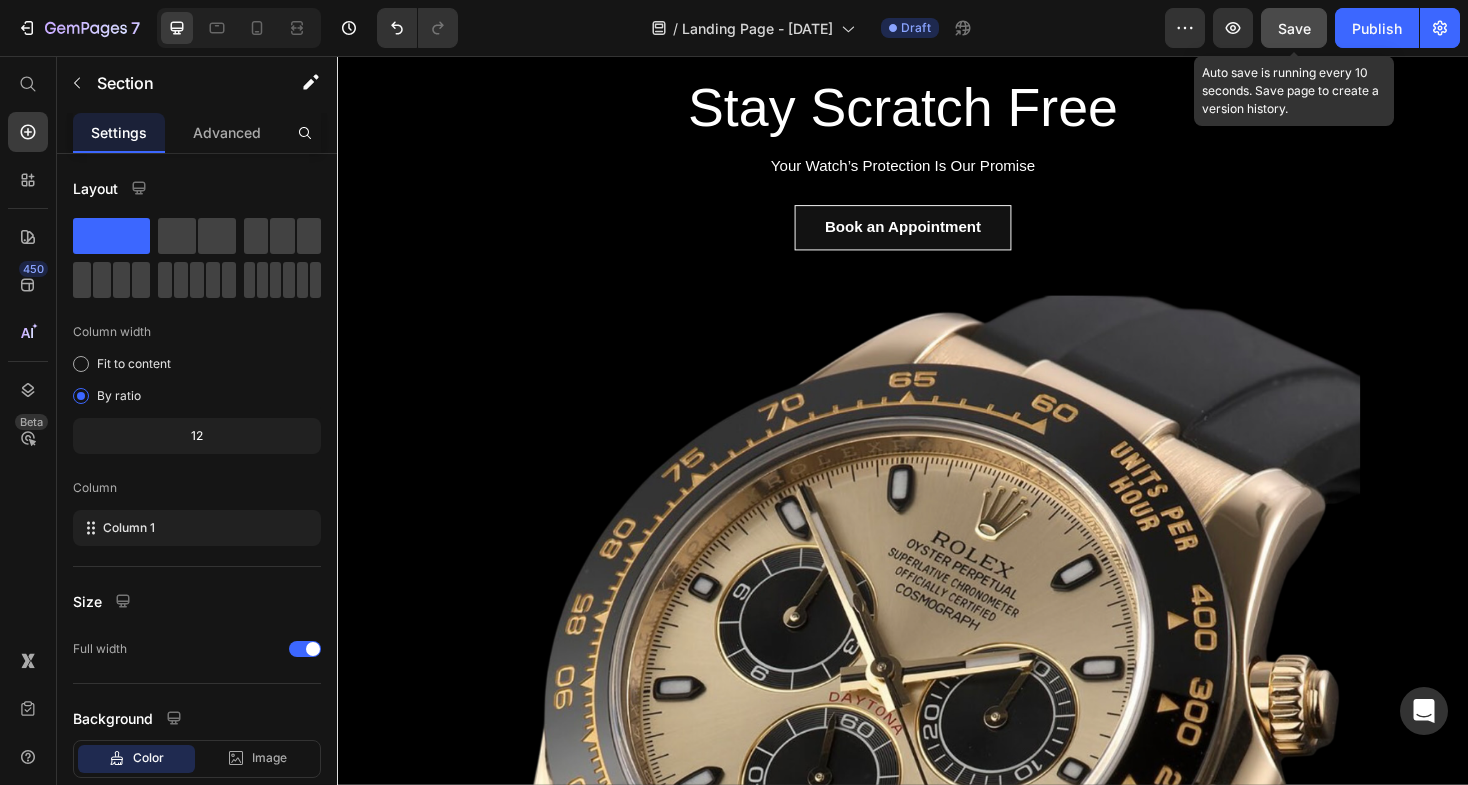 click on "Save" at bounding box center [1294, 28] 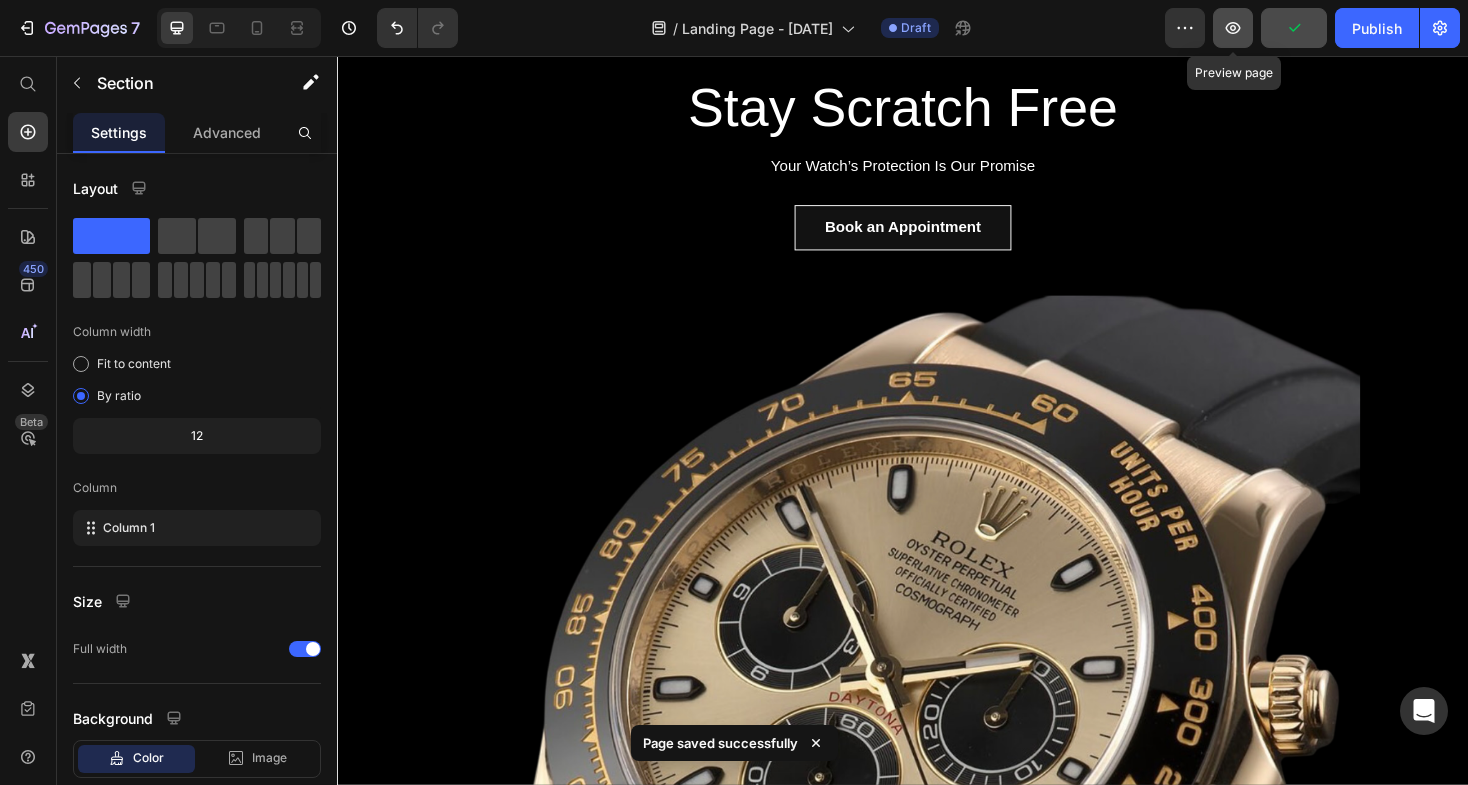 click 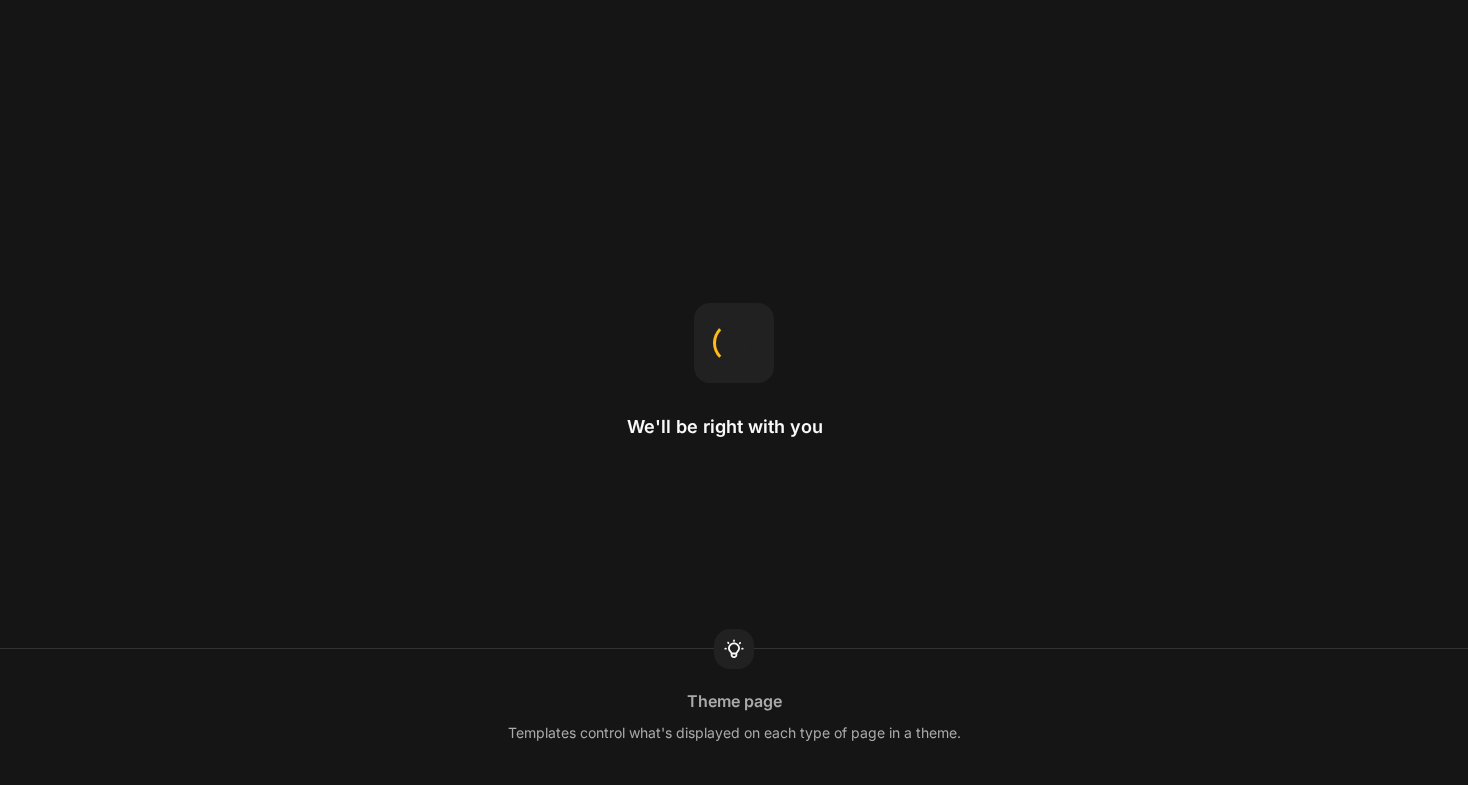 scroll, scrollTop: 0, scrollLeft: 0, axis: both 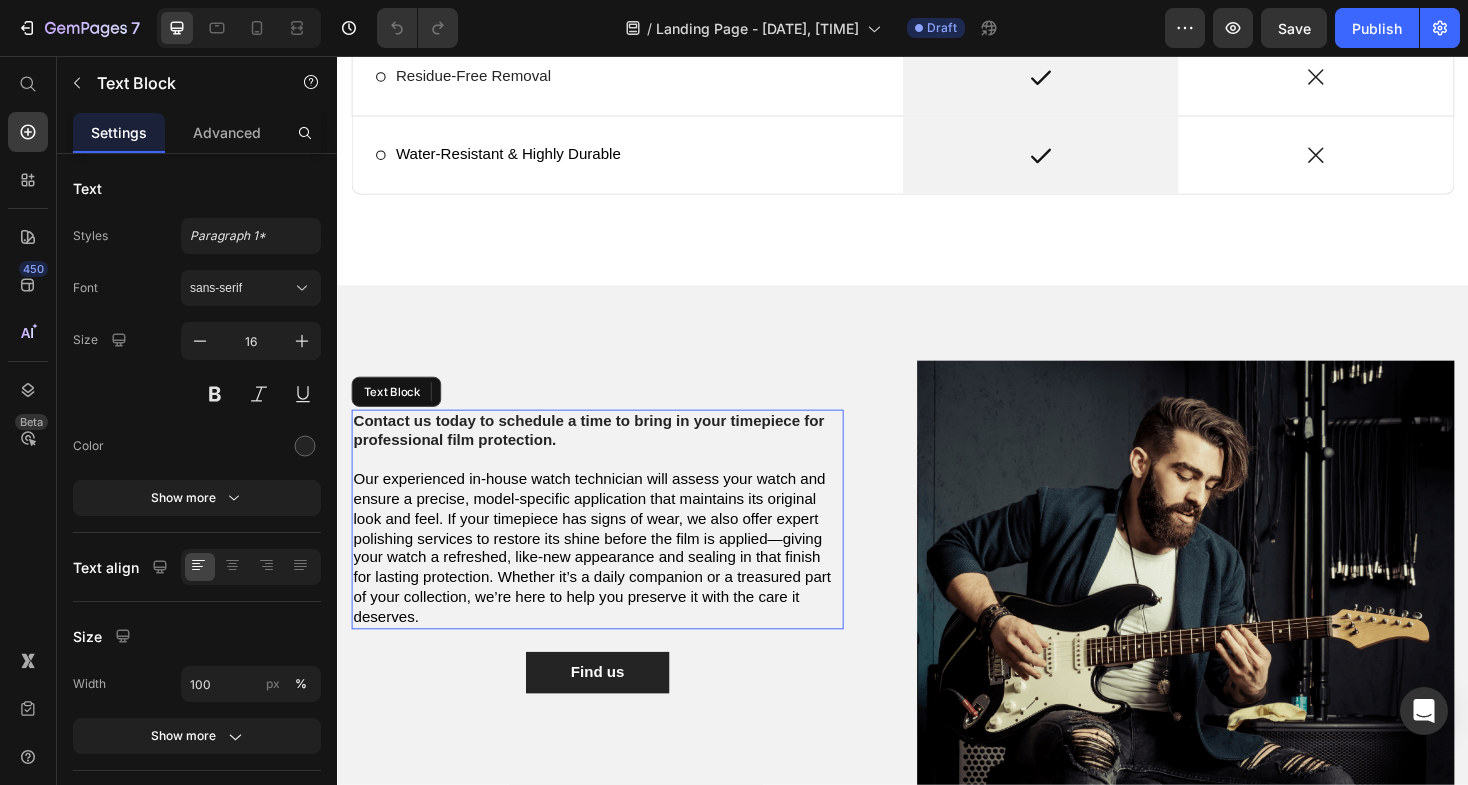 click on "Contact us today to schedule a time to bring in your timepiece for professional film protection." at bounding box center [604, 453] 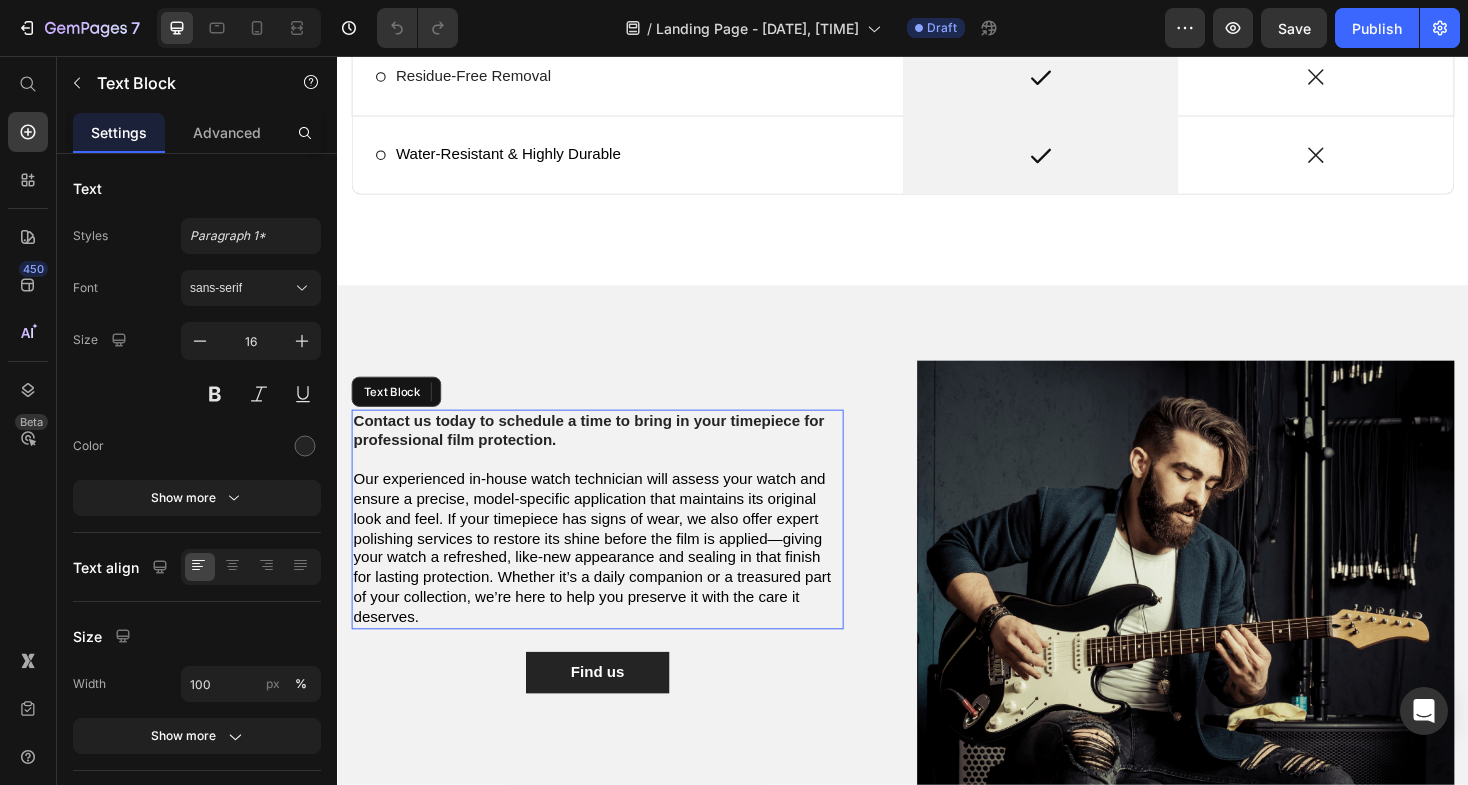click on "Contact us today to schedule a time to bring in your timepiece for professional film protection." at bounding box center (604, 453) 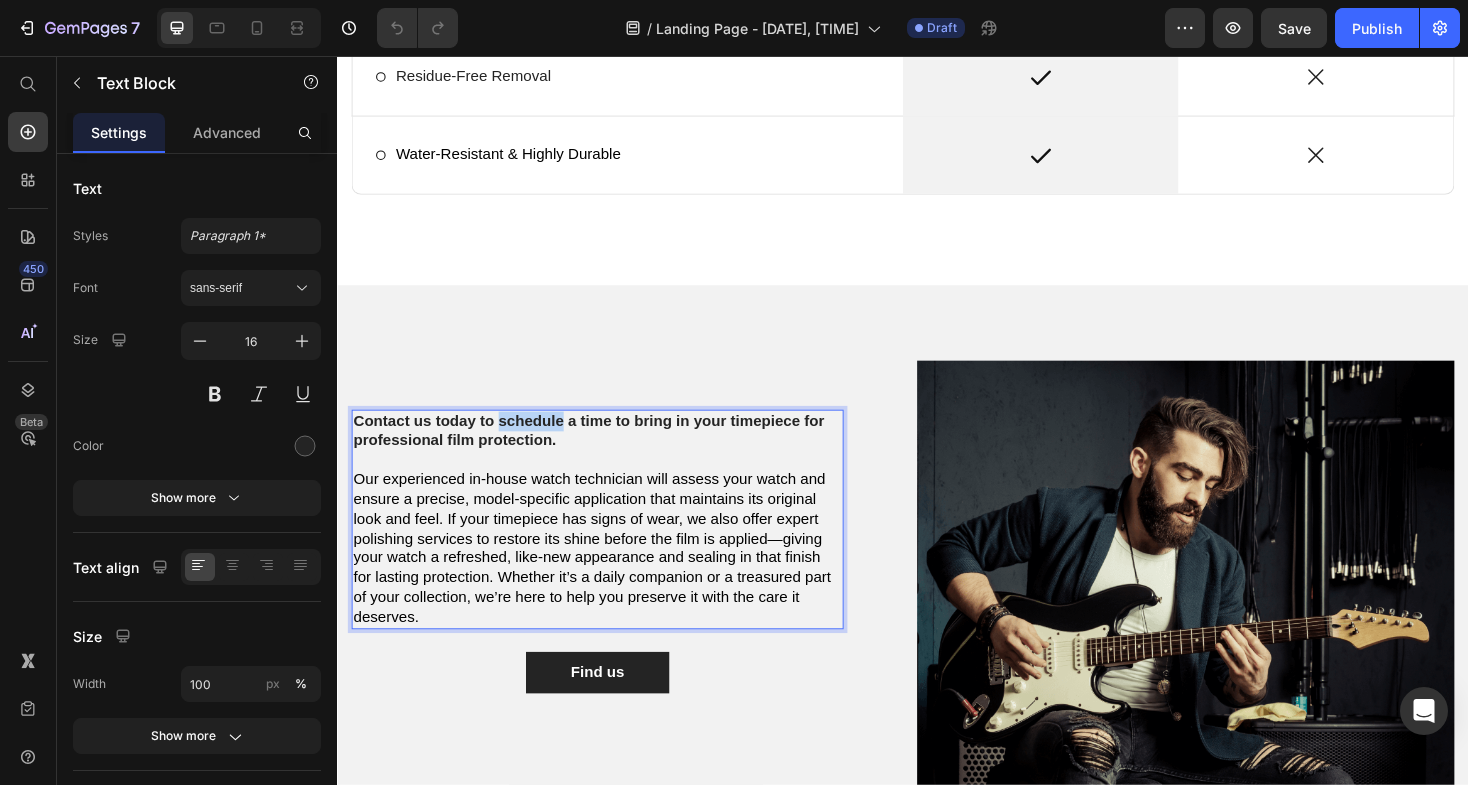 click on "Contact us today to schedule a time to bring in your timepiece for professional film protection." at bounding box center (604, 453) 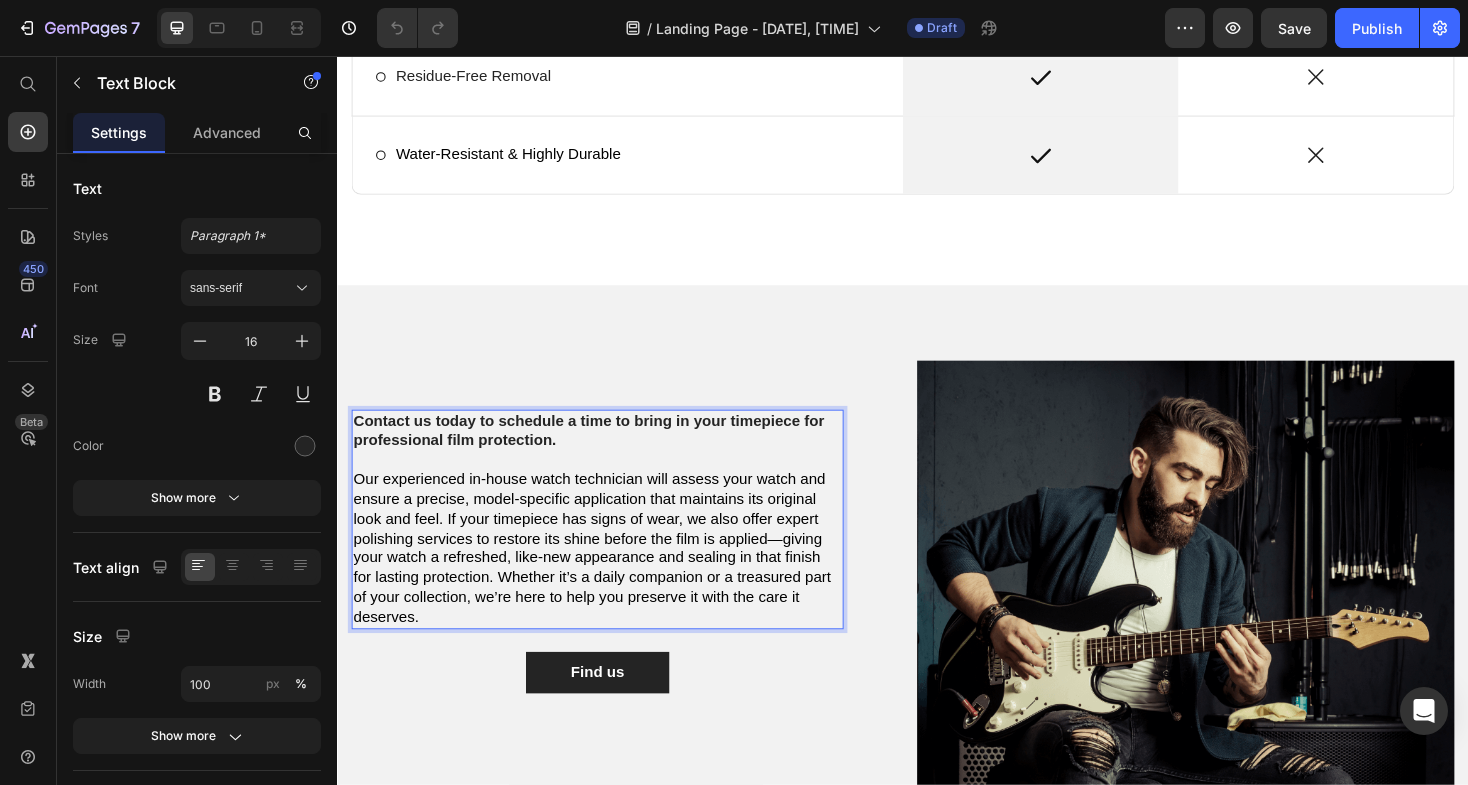 click on "Our experienced in-house watch technician will assess your watch and ensure a precise, model-specific application that maintains its original look and feel. If your timepiece has signs of wear, we also offer expert polishing services to restore its shine before the film is applied—giving your watch a refreshed, like-new appearance and sealing in that finish for lasting protection. Whether it’s a daily companion or a treasured part of your collection, we’re here to help you preserve it with the care it deserves." at bounding box center [607, 577] 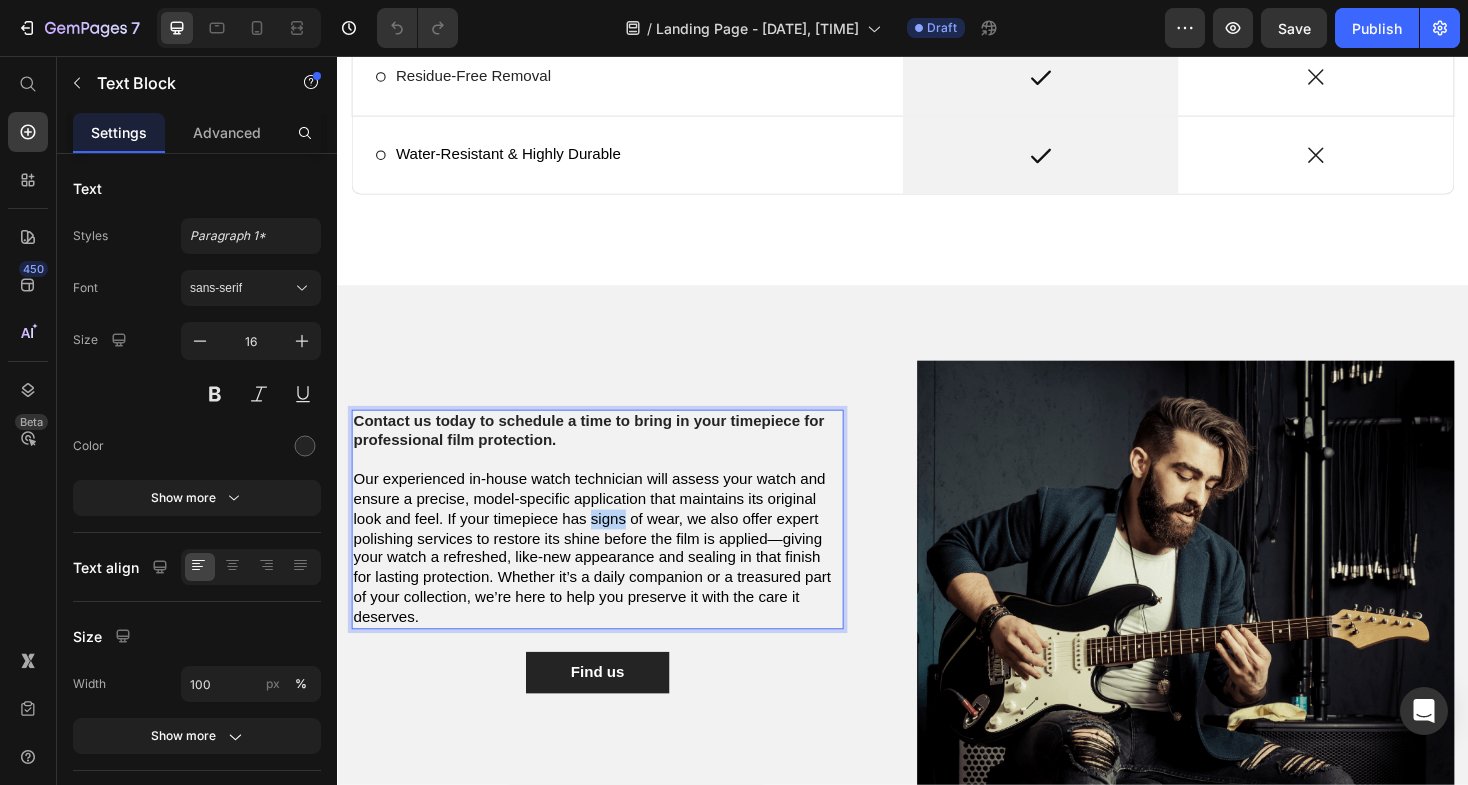 click on "Our experienced in-house watch technician will assess your watch and ensure a precise, model-specific application that maintains its original look and feel. If your timepiece has signs of wear, we also offer expert polishing services to restore its shine before the film is applied—giving your watch a refreshed, like-new appearance and sealing in that finish for lasting protection. Whether it’s a daily companion or a treasured part of your collection, we’re here to help you preserve it with the care it deserves." at bounding box center (607, 577) 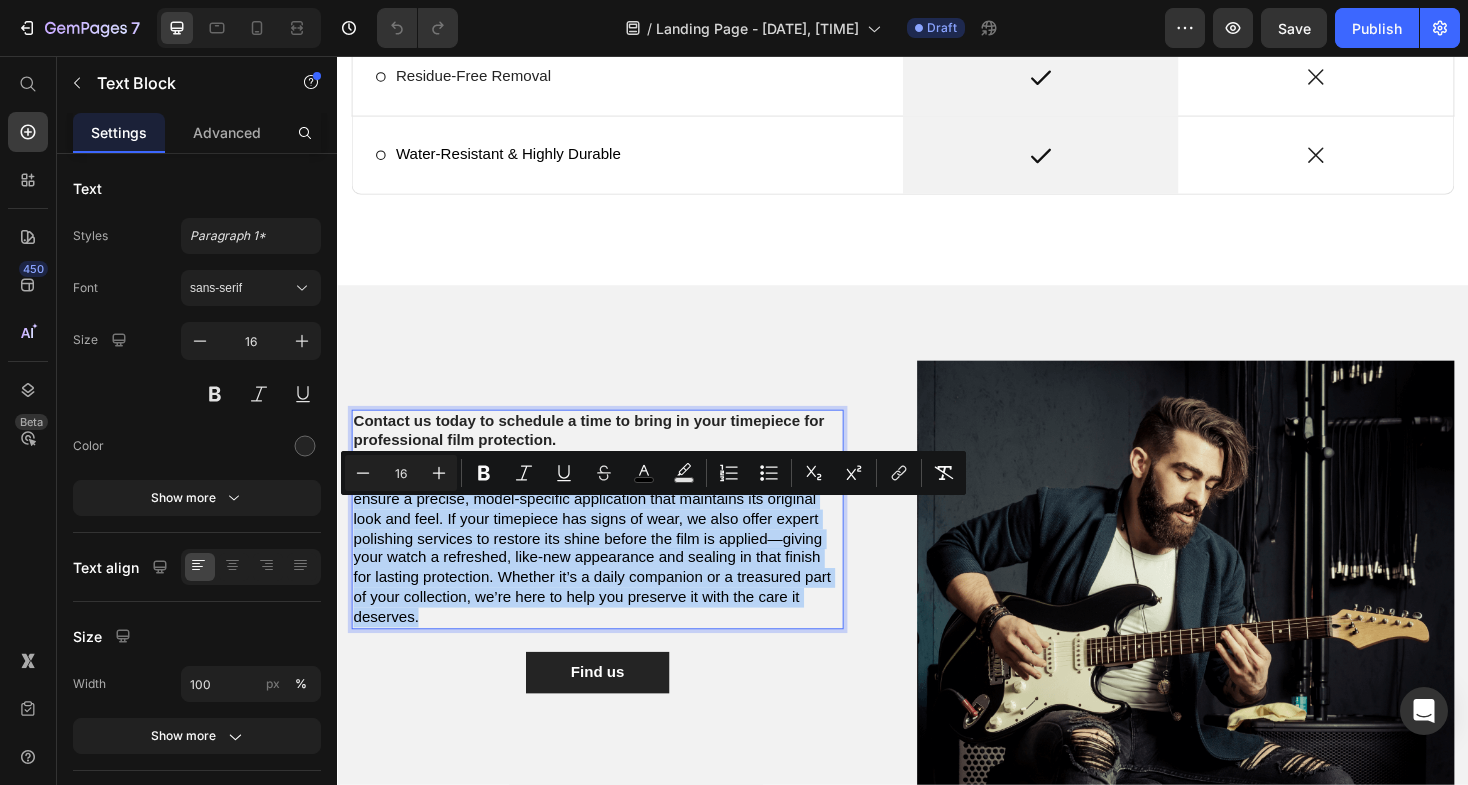 click on "Our experienced in-house watch technician will assess your watch and ensure a precise, model-specific application that maintains its original look and feel. If your timepiece has signs of wear, we also offer expert polishing services to restore its shine before the film is applied—giving your watch a refreshed, like-new appearance and sealing in that finish for lasting protection. Whether it’s a daily companion or a treasured part of your collection, we’re here to help you preserve it with the care it deserves." at bounding box center (607, 577) 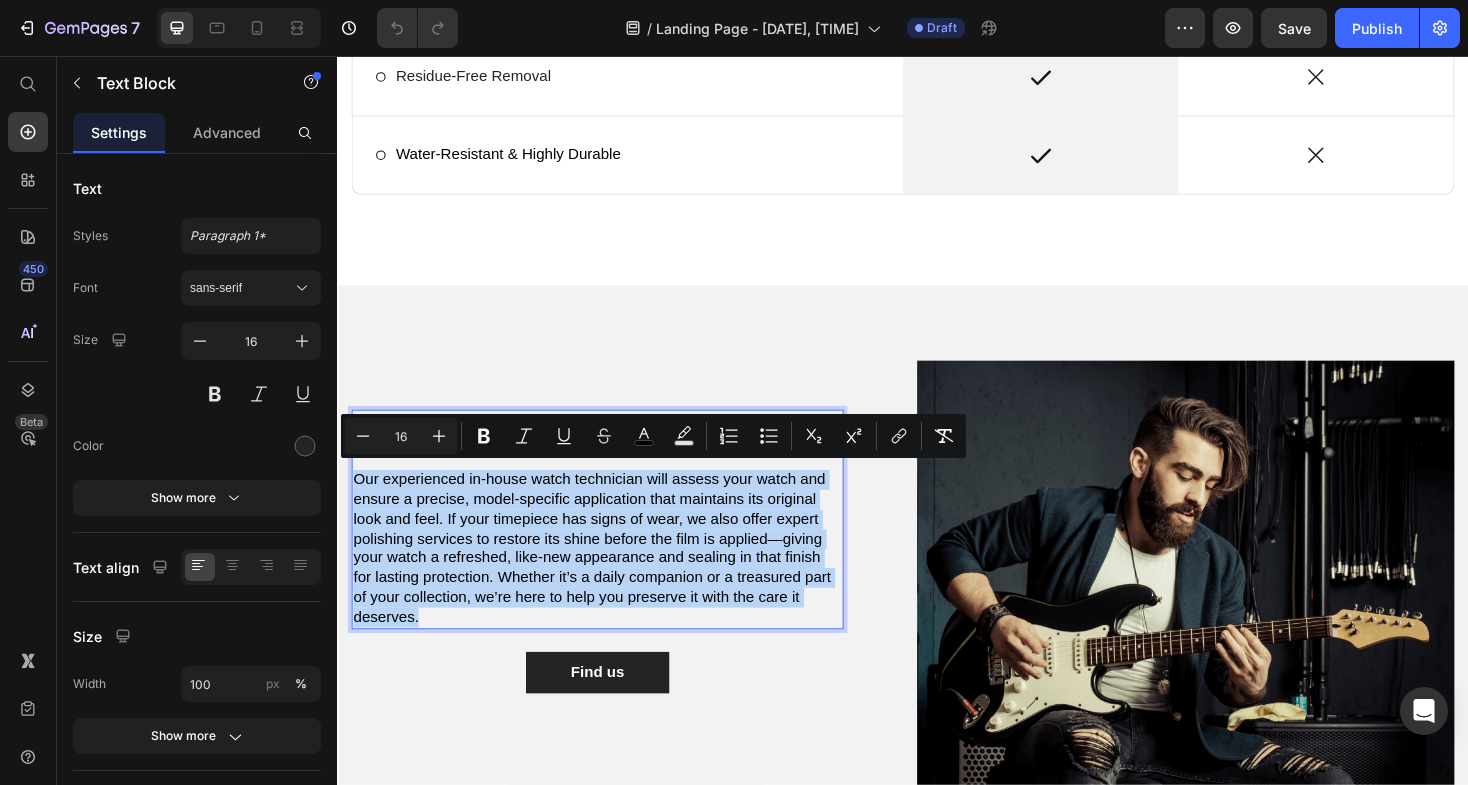 copy on "Our experienced in-house watch technician will assess your watch and ensure a precise, model-specific application that maintains its original look and feel. If your timepiece has signs of wear, we also offer expert polishing services to restore its shine before the film is applied—giving your watch a refreshed, like-new appearance and sealing in that finish for lasting protection. Whether it’s a daily companion or a treasured part of your collection, we’re here to help you preserve it with the care it deserves." 